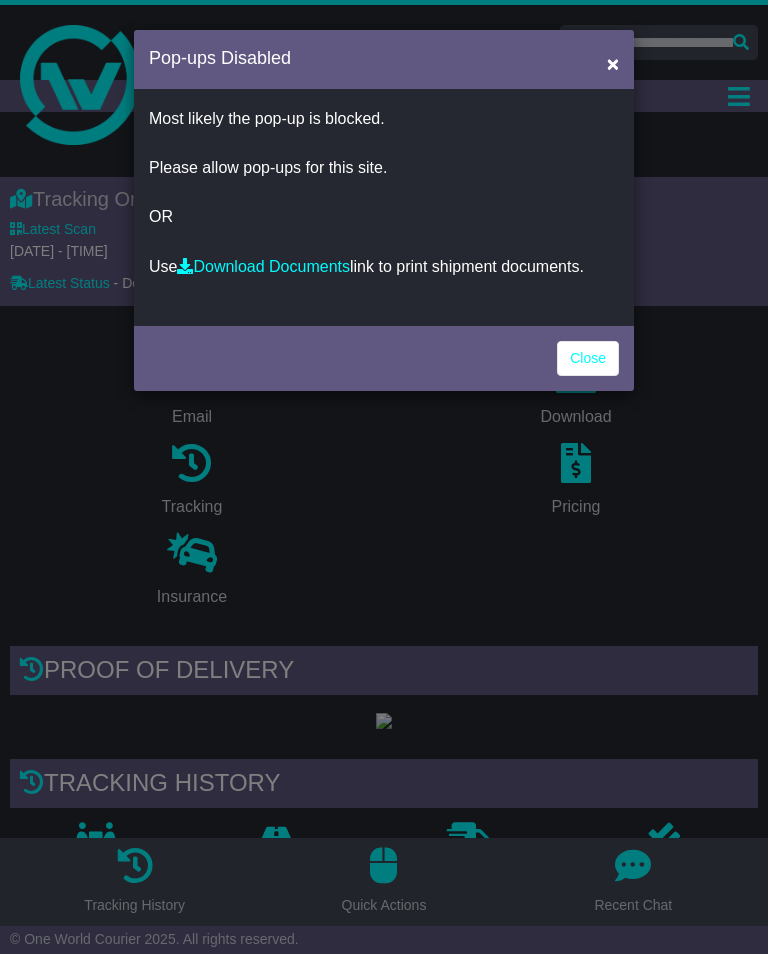 click on "Close" at bounding box center [588, 358] 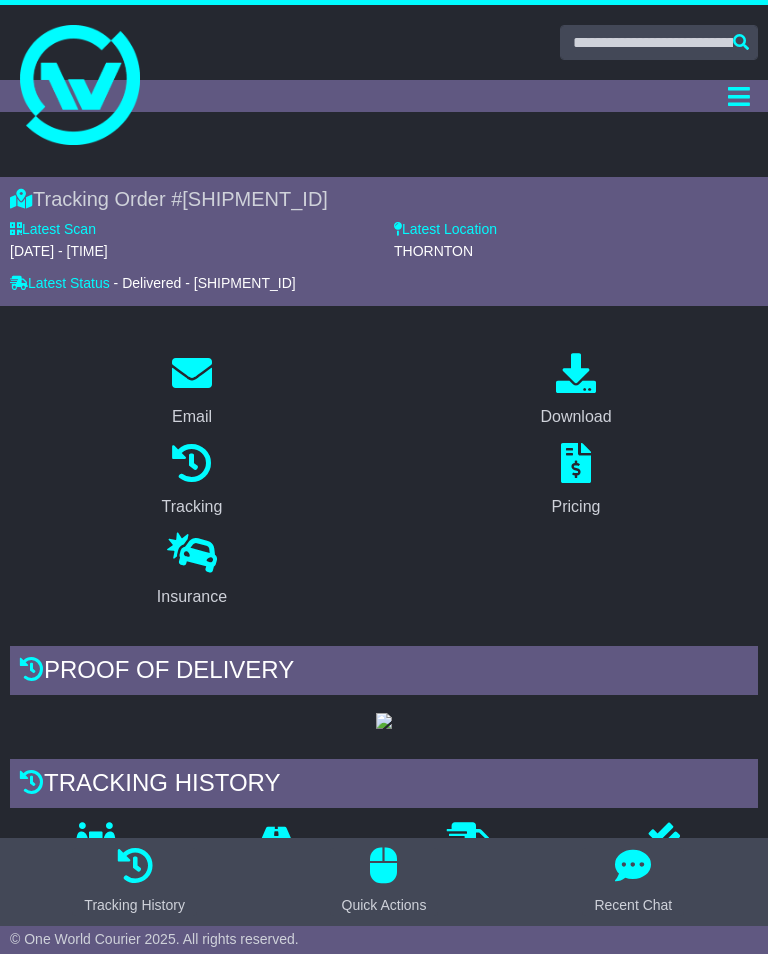 scroll, scrollTop: 0, scrollLeft: 0, axis: both 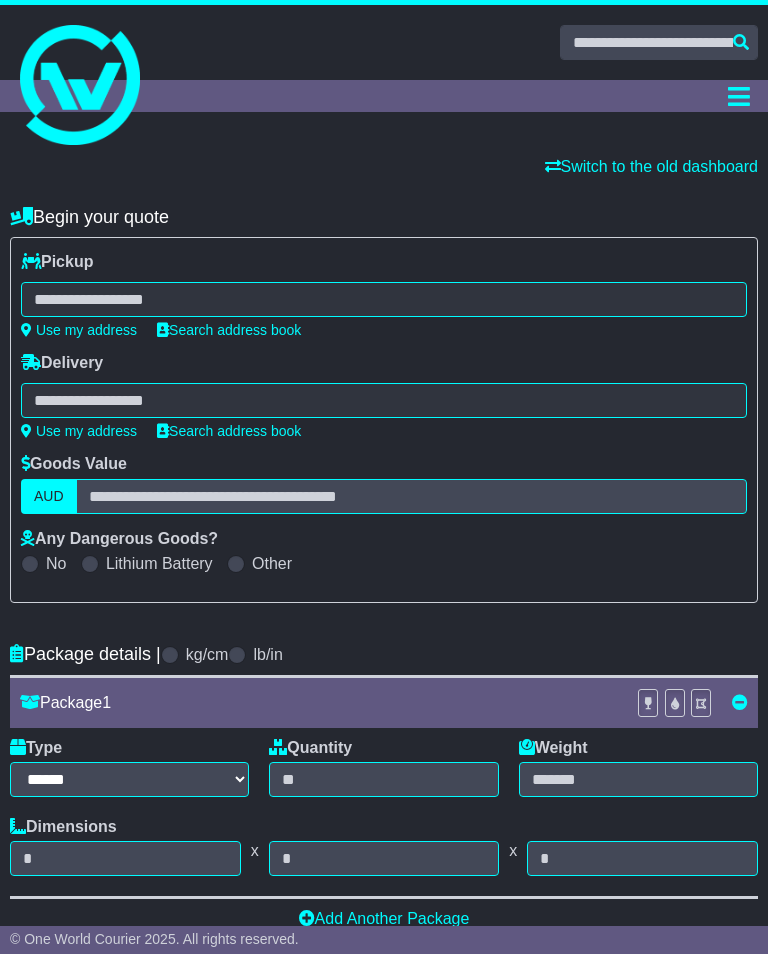 click at bounding box center (384, 299) 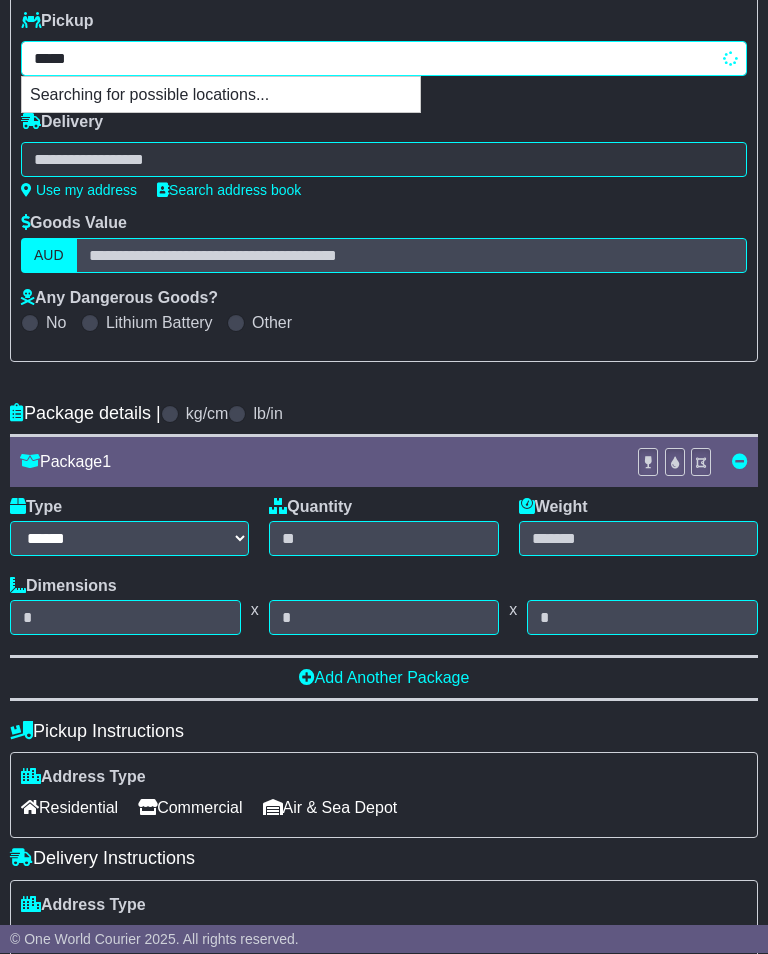 scroll, scrollTop: 241, scrollLeft: 0, axis: vertical 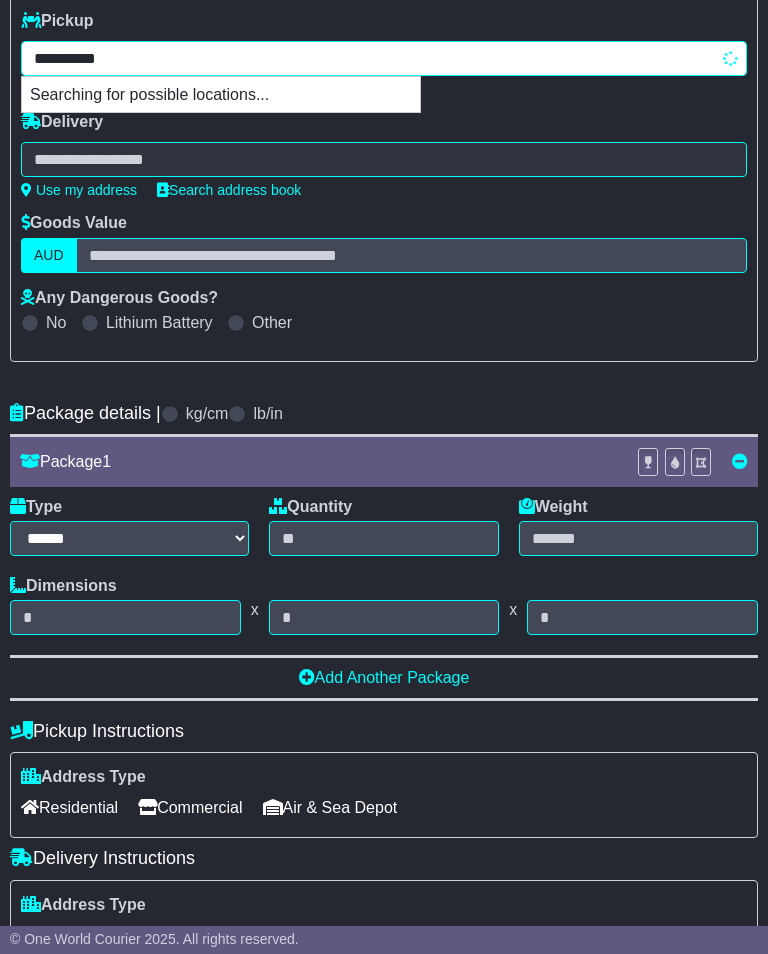 type on "**********" 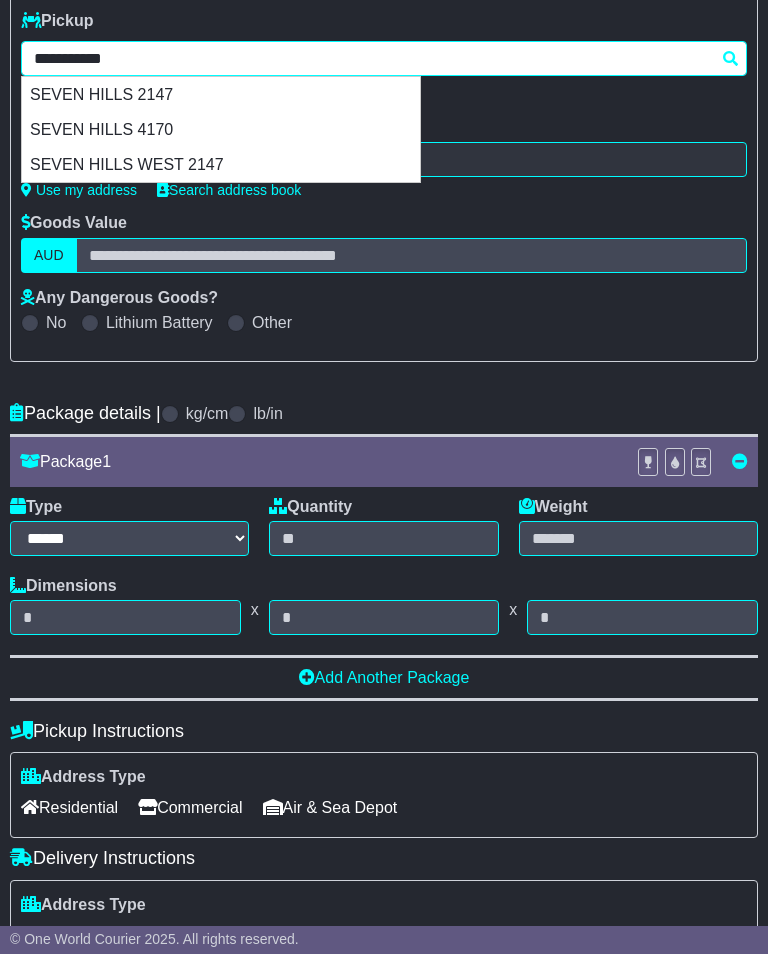 click on "SEVEN HILLS 2147" at bounding box center (221, 94) 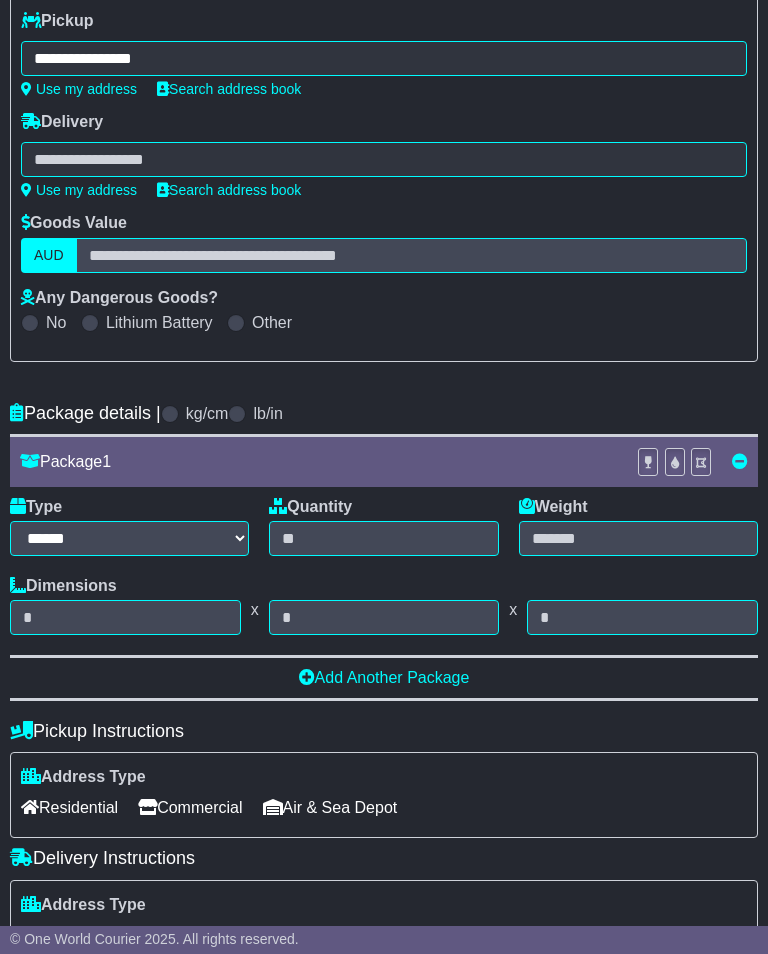type on "**********" 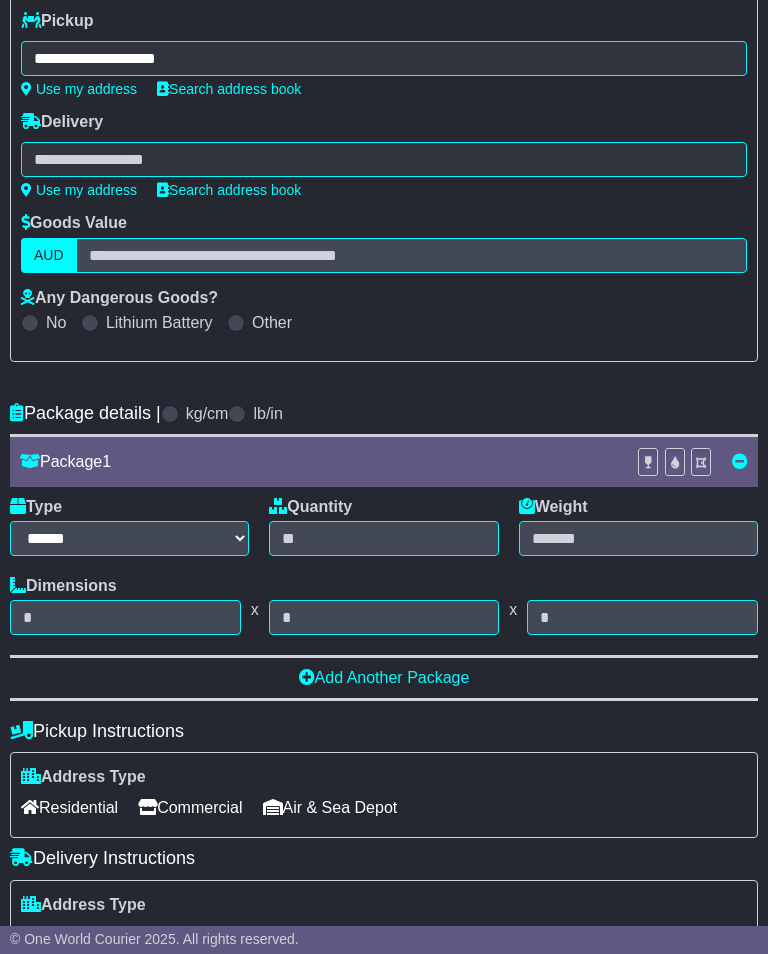 click at bounding box center (384, 159) 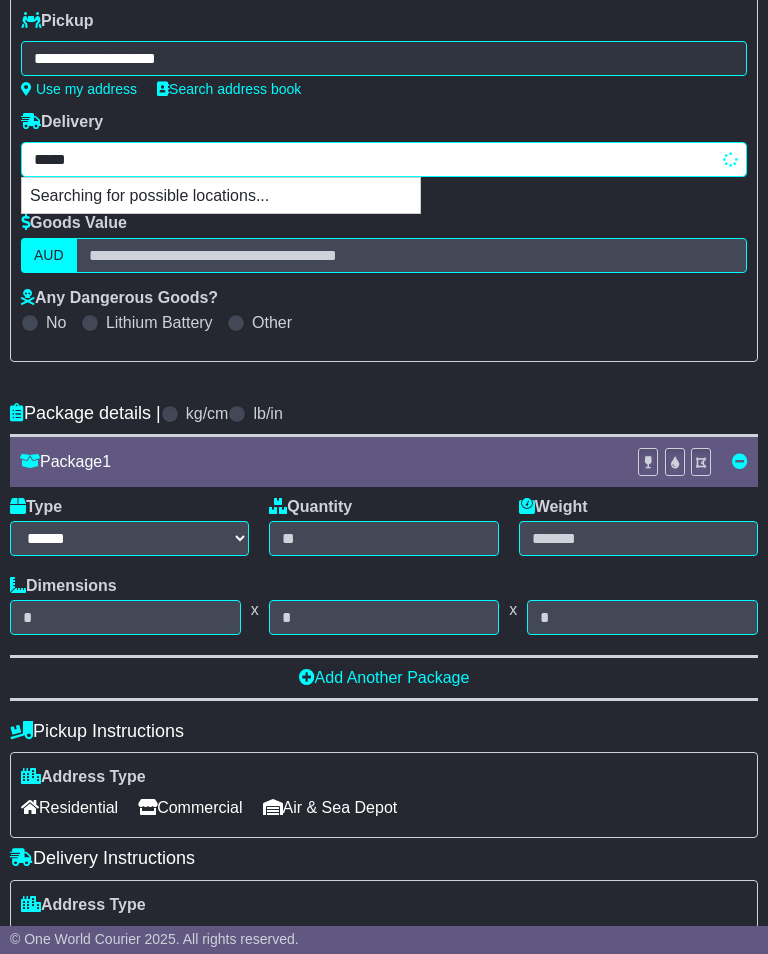 type on "******" 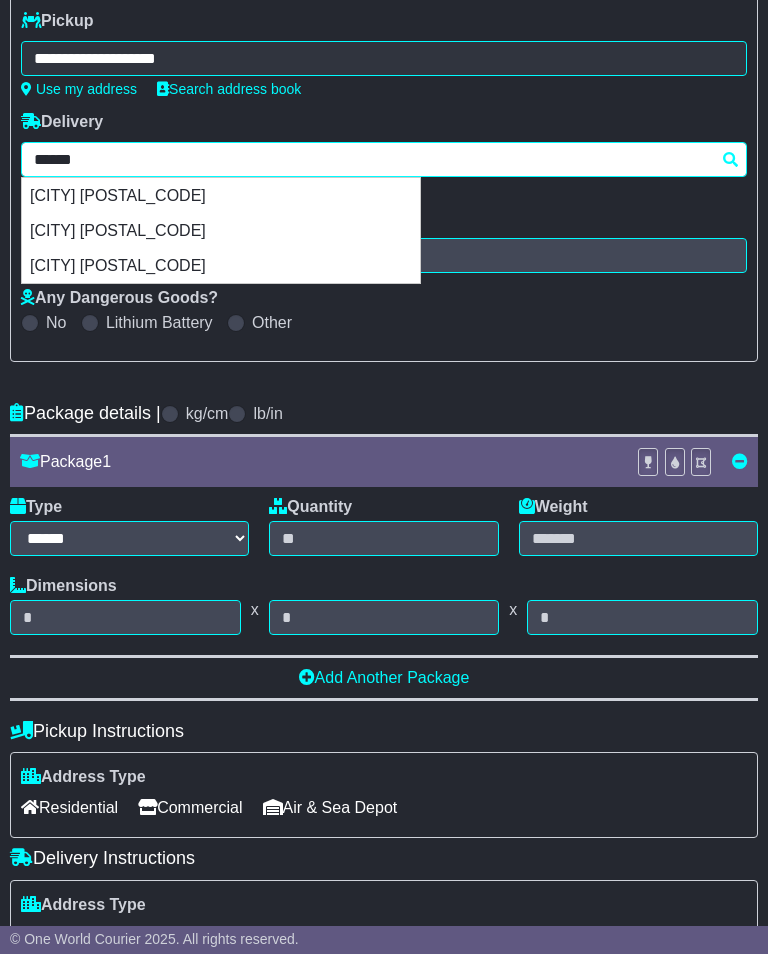 click on "[CITY] [POSTAL_CODE]" at bounding box center (221, 195) 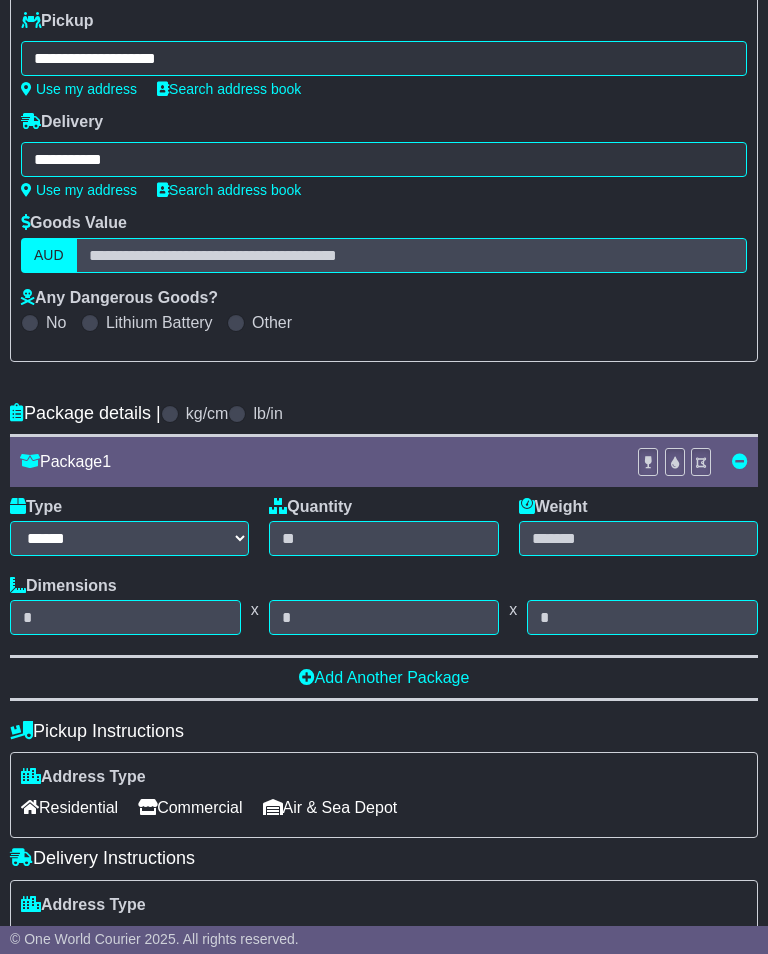 type on "**********" 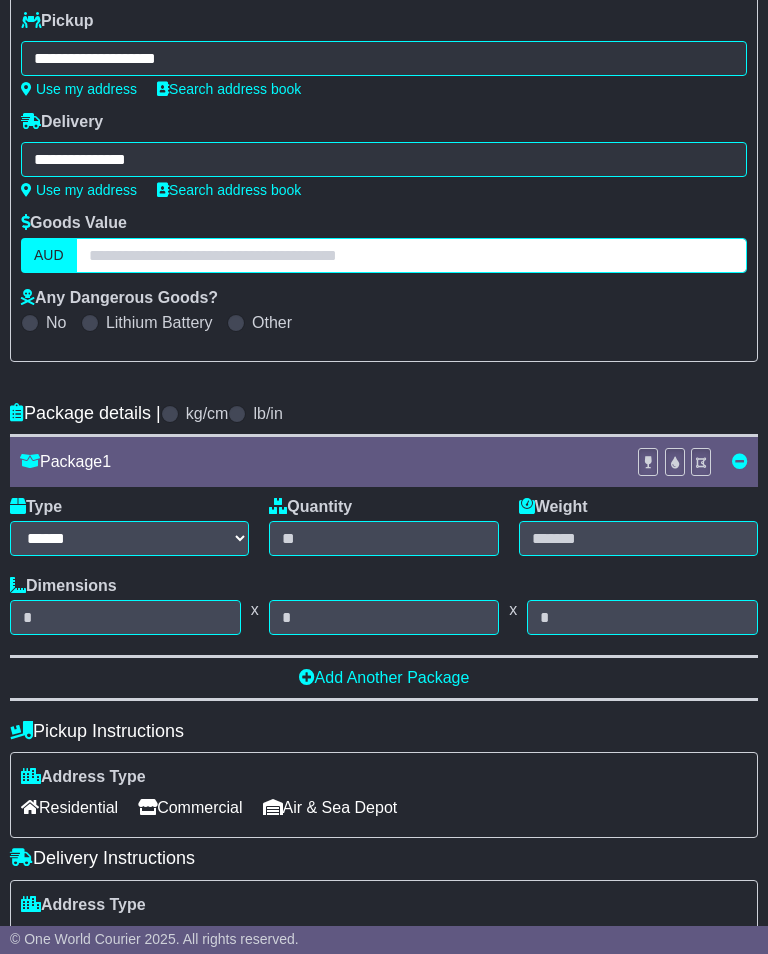 click at bounding box center [411, 255] 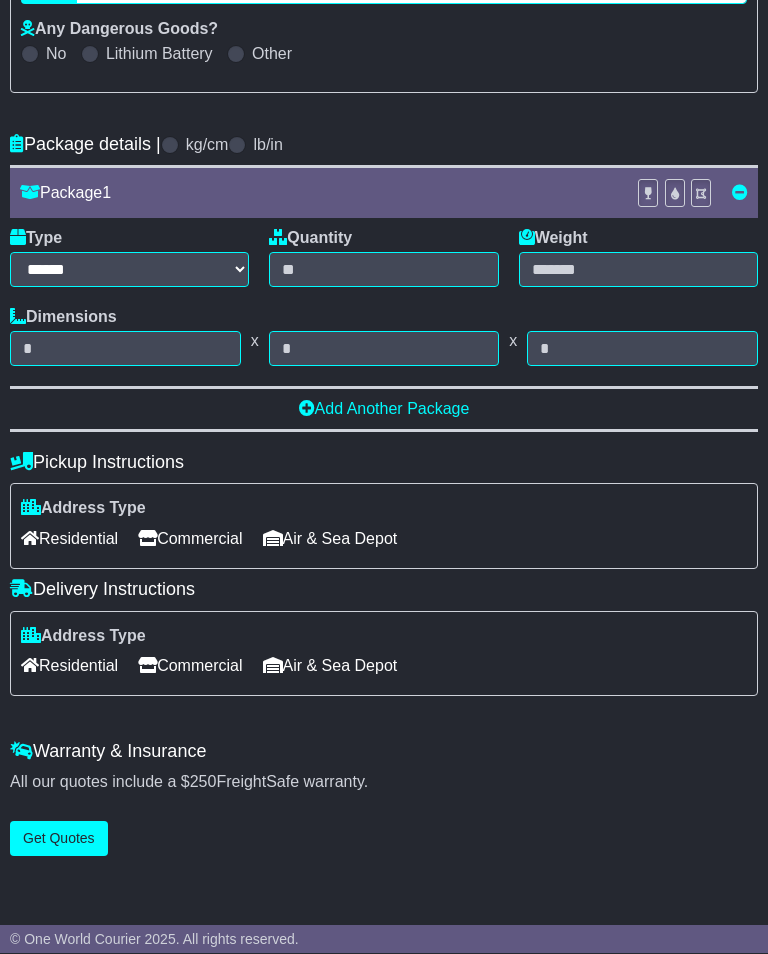 scroll, scrollTop: 508, scrollLeft: 0, axis: vertical 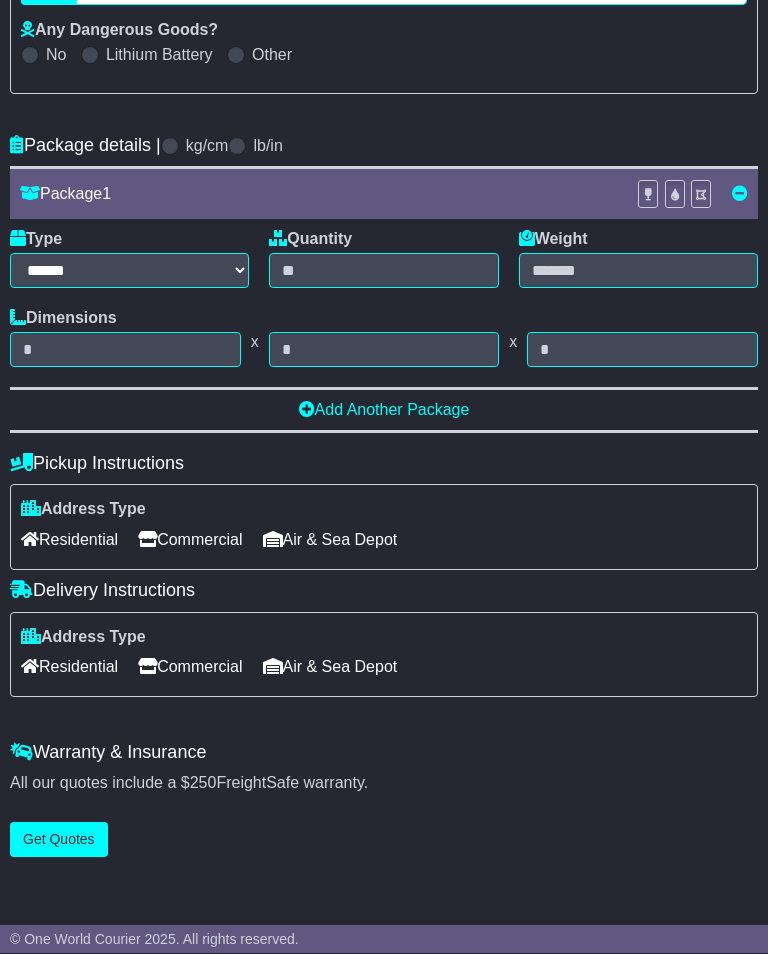 type on "****" 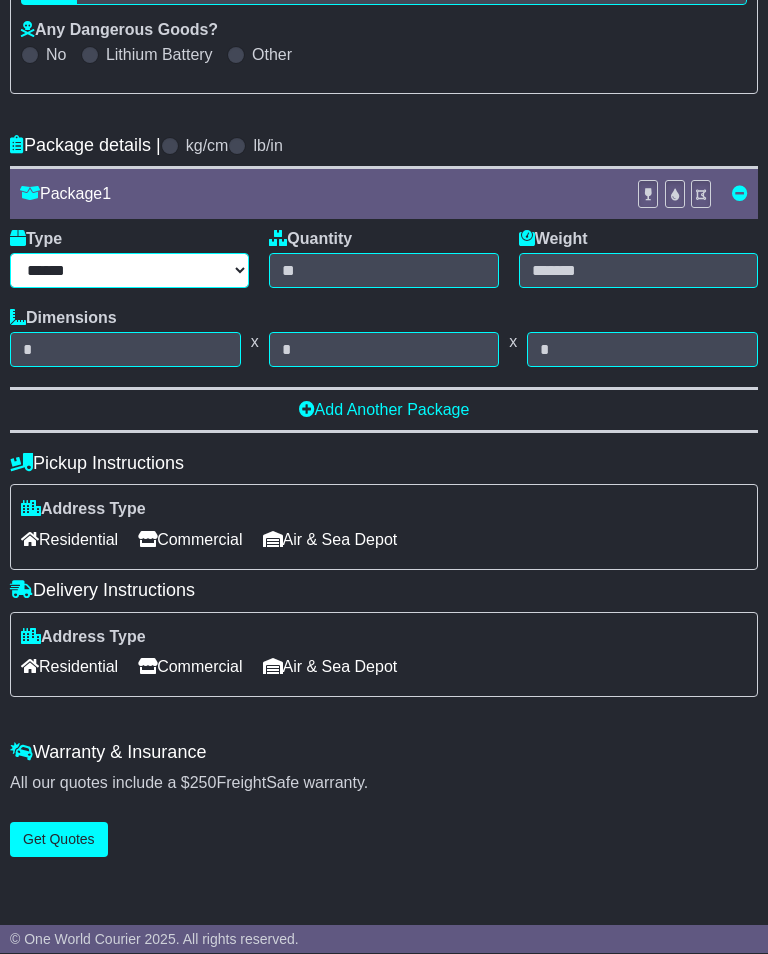 click on "****** ****** *** ******** ***** **** **** ****** *** *******" at bounding box center [129, 271] 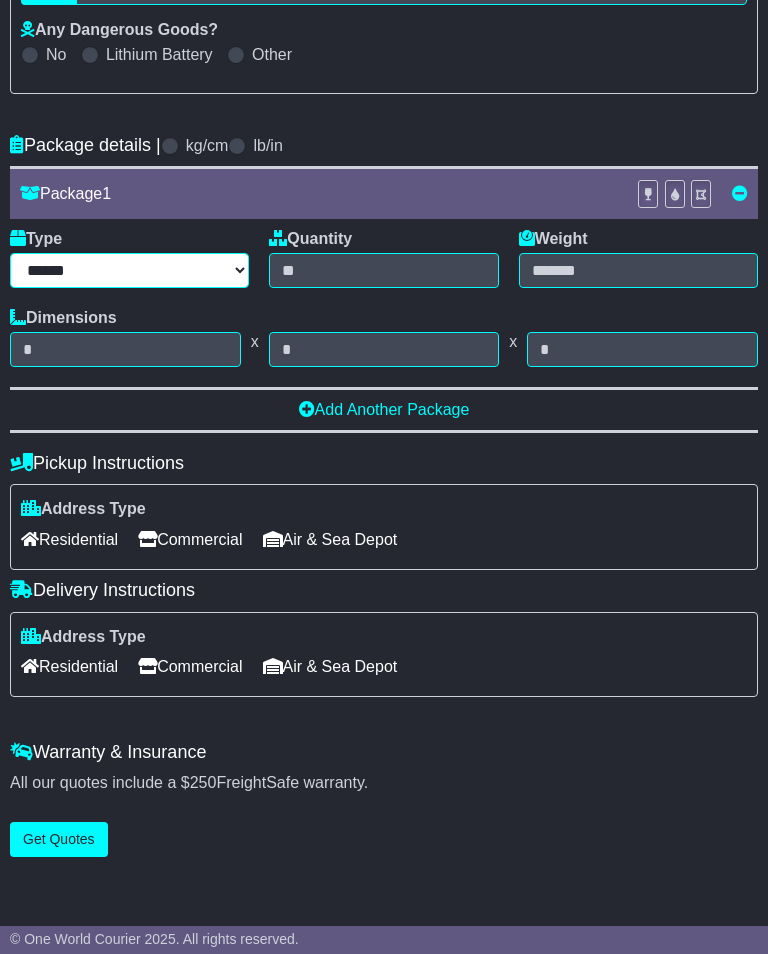 select on "*****" 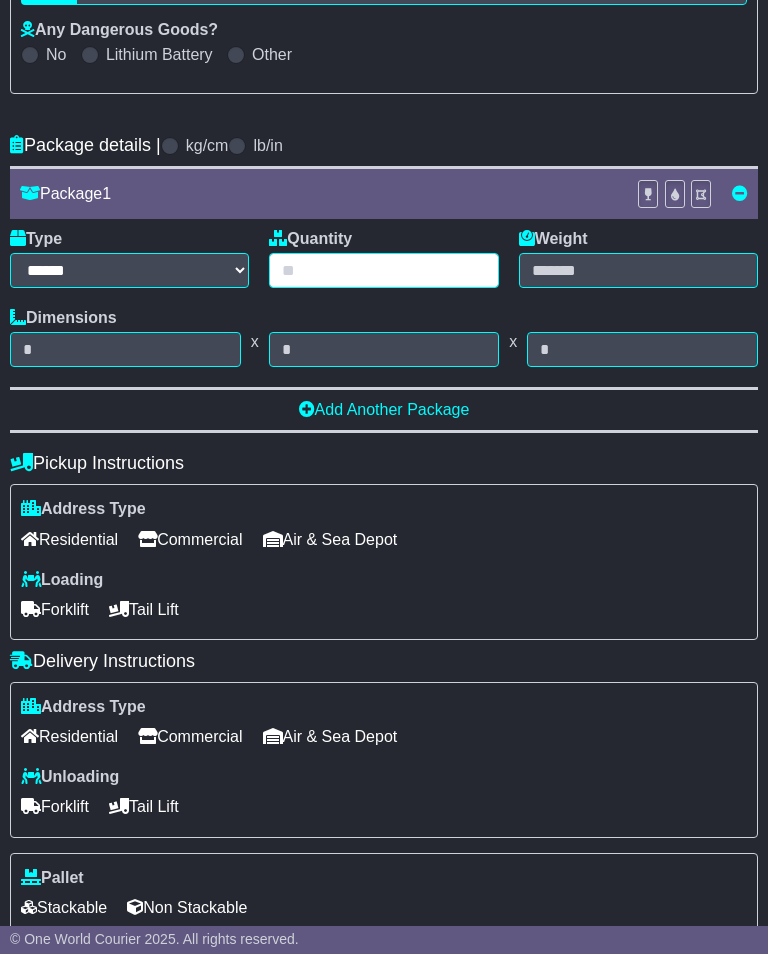 click at bounding box center (383, 270) 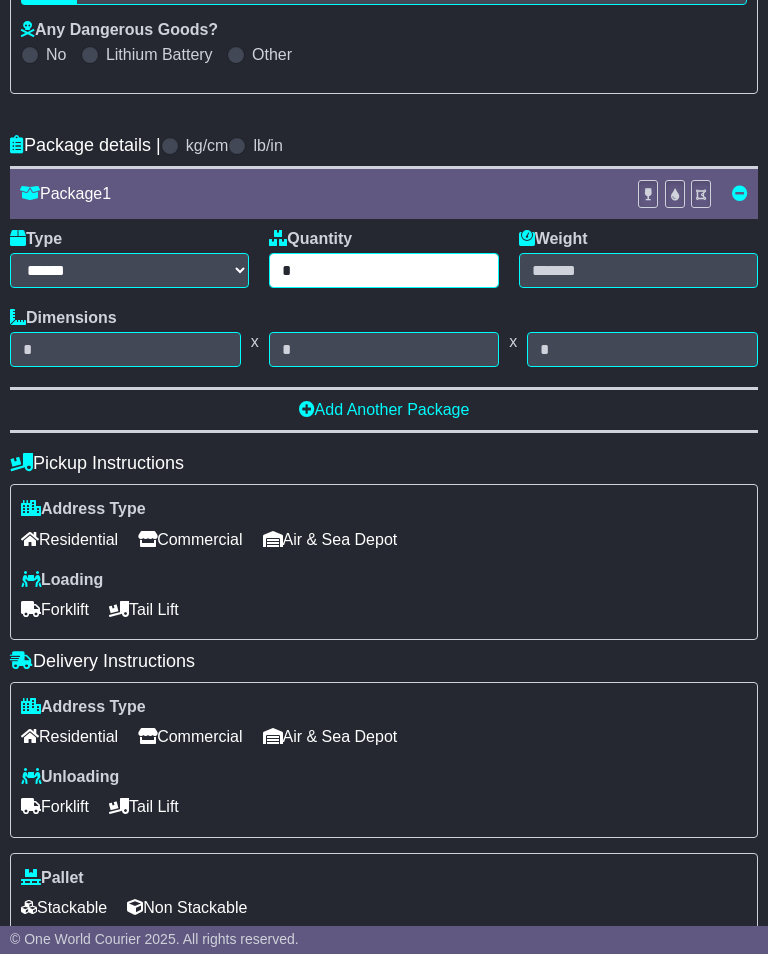 type on "*" 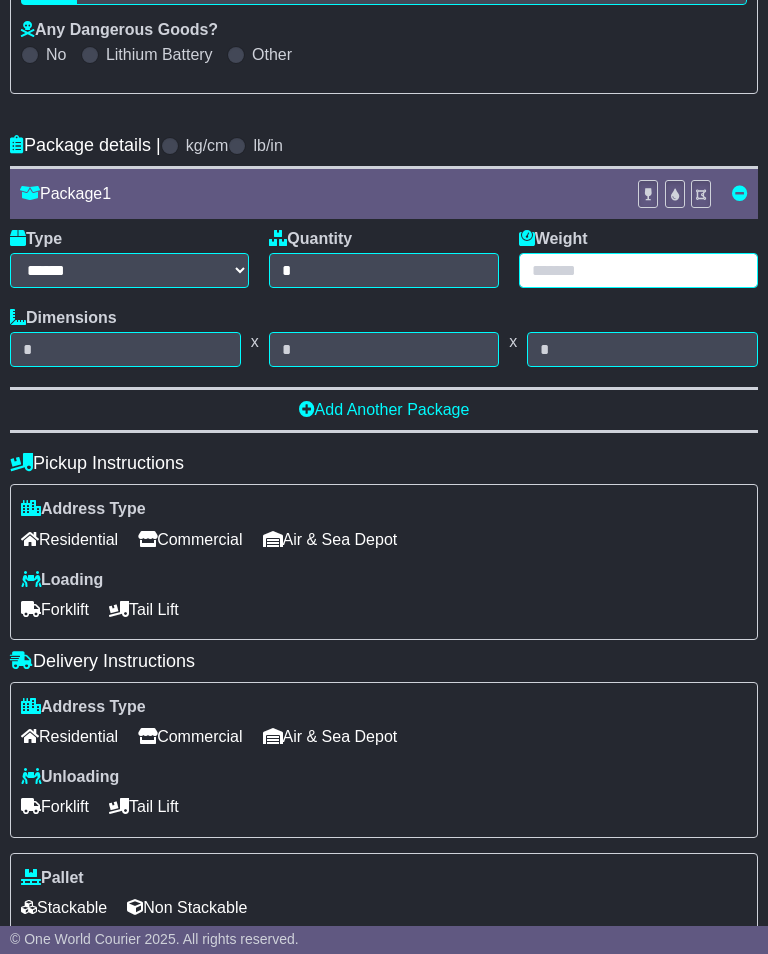 click at bounding box center [638, 270] 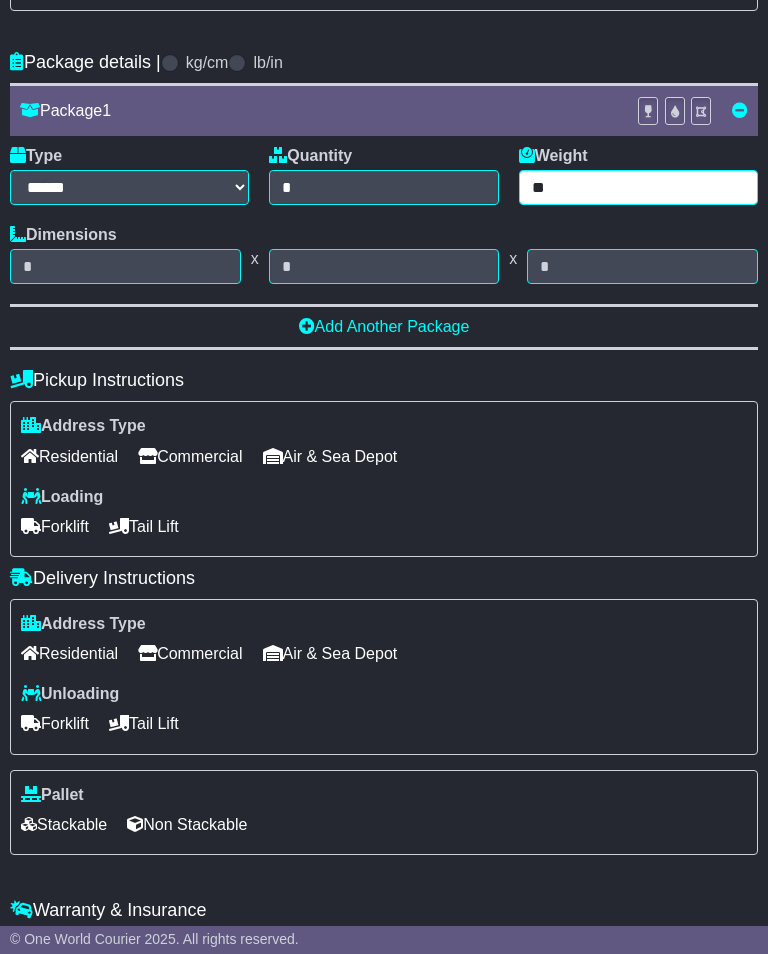 scroll, scrollTop: 595, scrollLeft: 0, axis: vertical 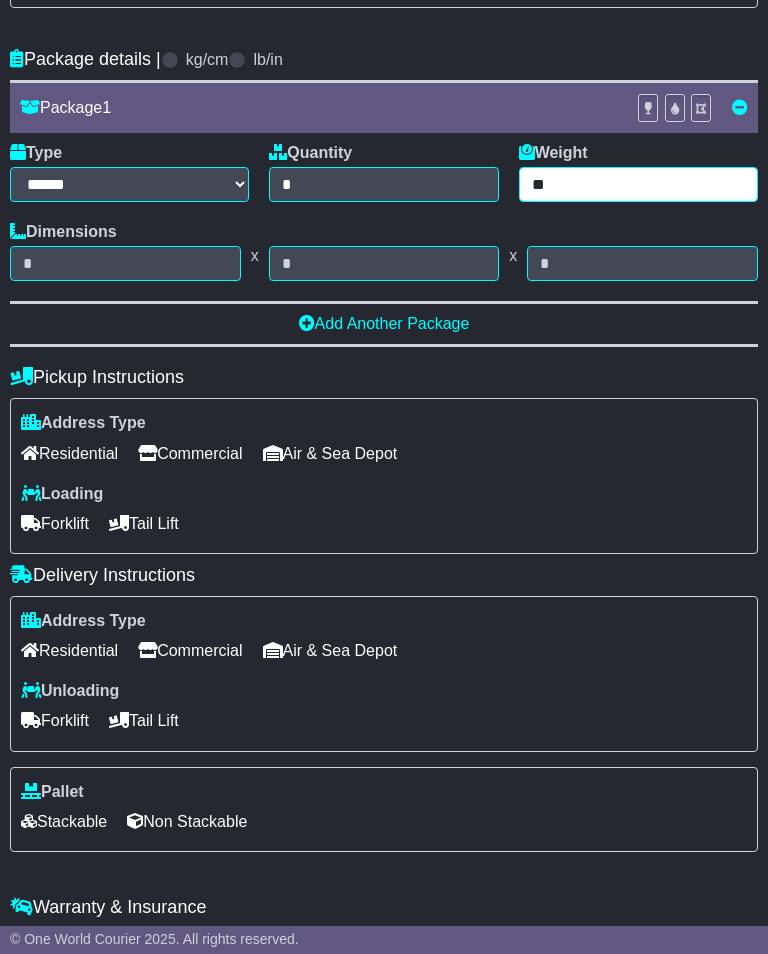 type on "**" 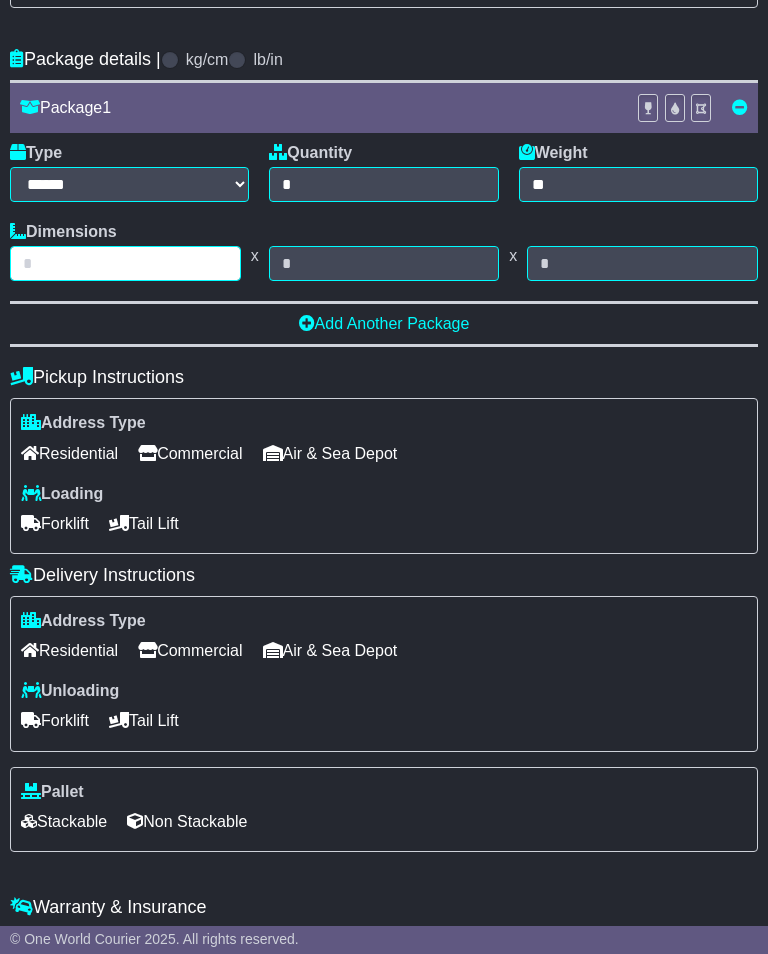 click at bounding box center (125, 263) 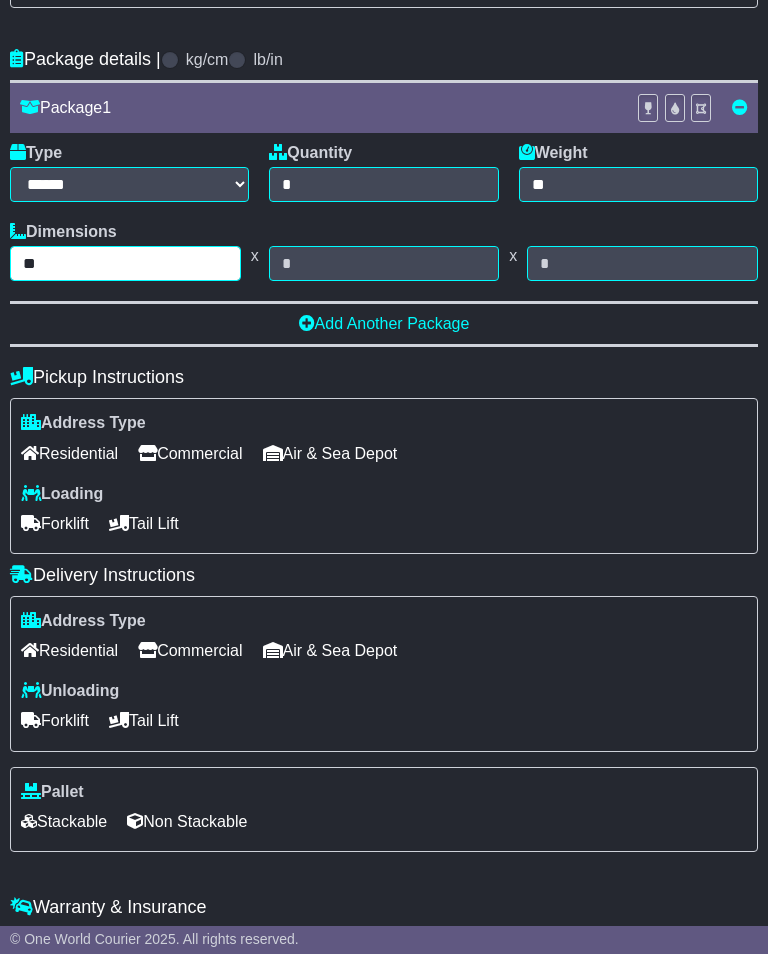 type on "**" 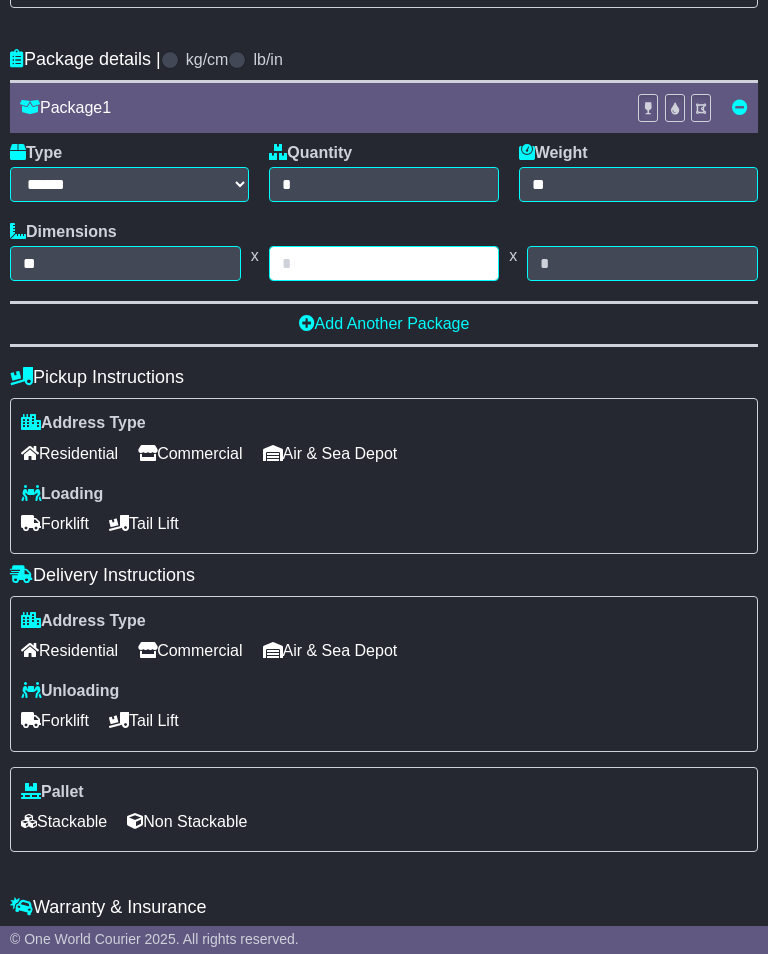 click at bounding box center [384, 263] 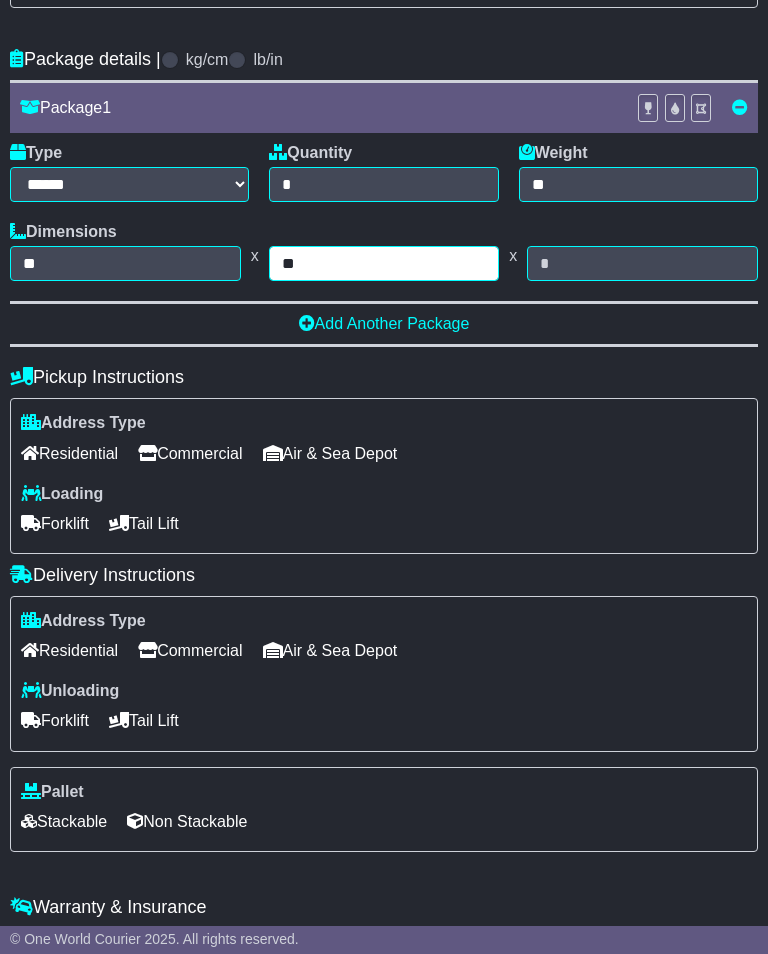 type on "**" 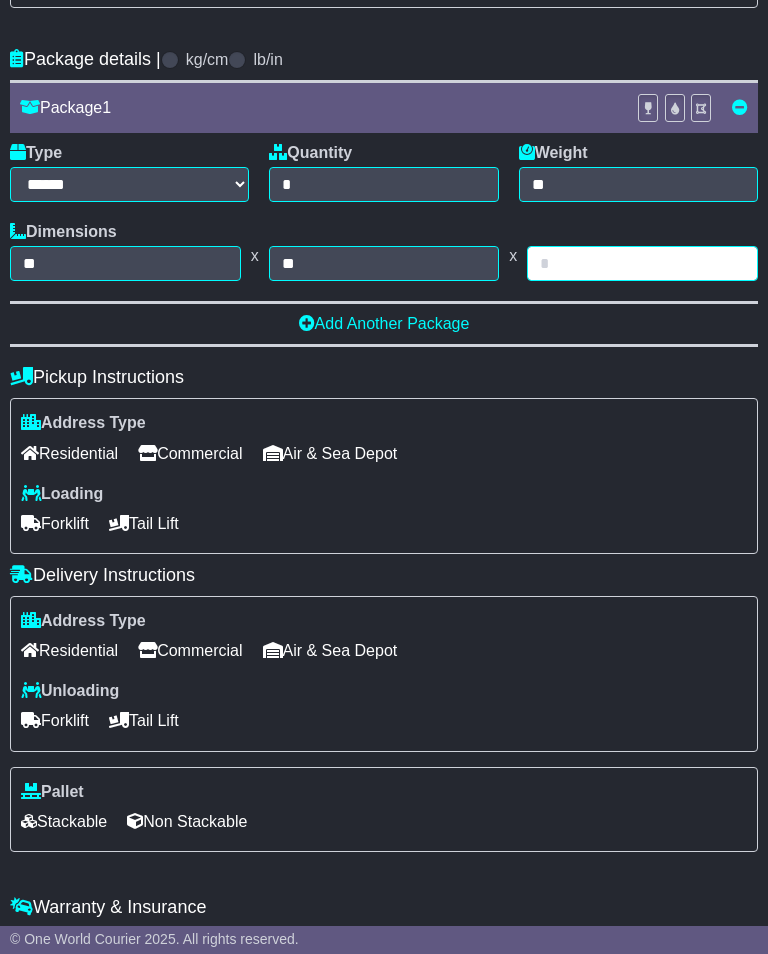 click at bounding box center [642, 263] 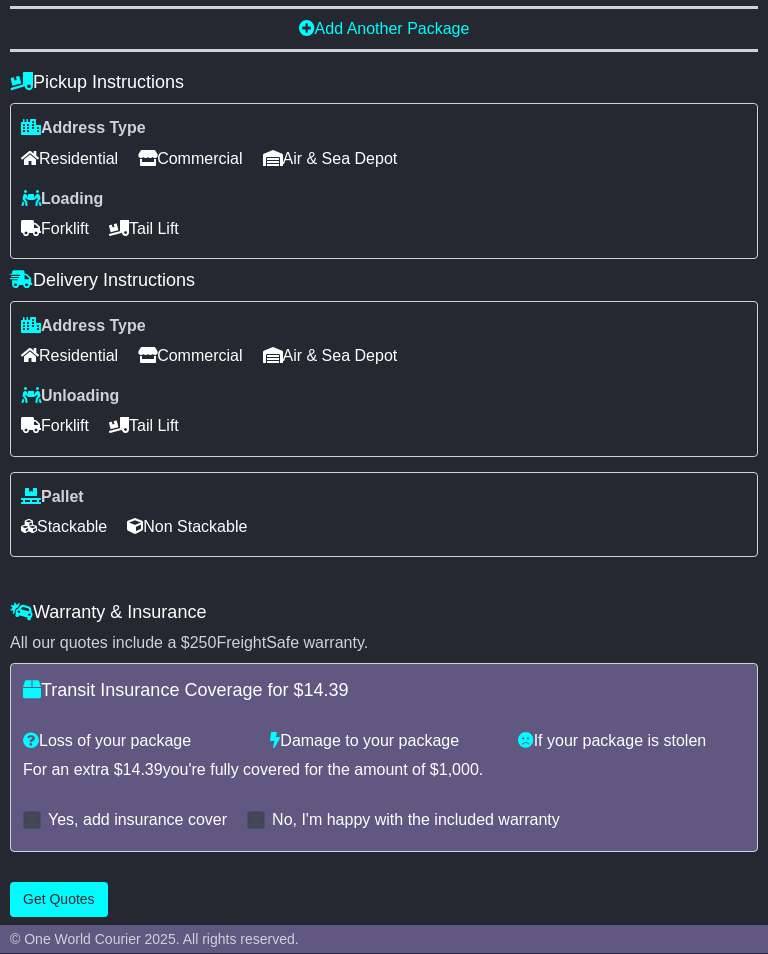 type on "**" 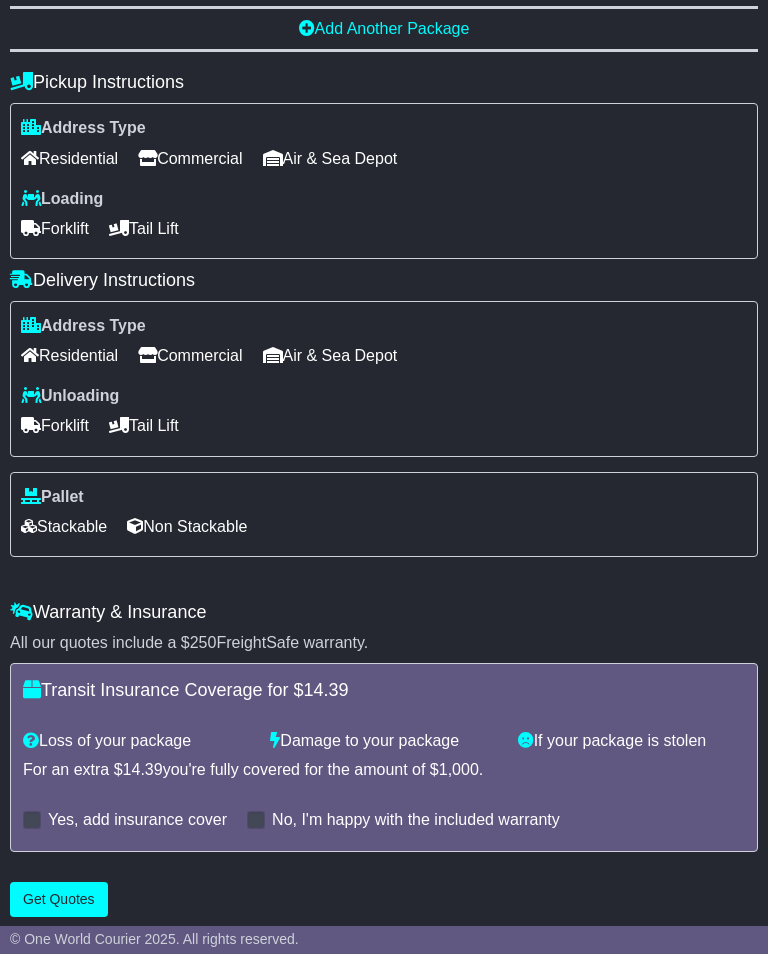 click on "Forklift" at bounding box center [55, 228] 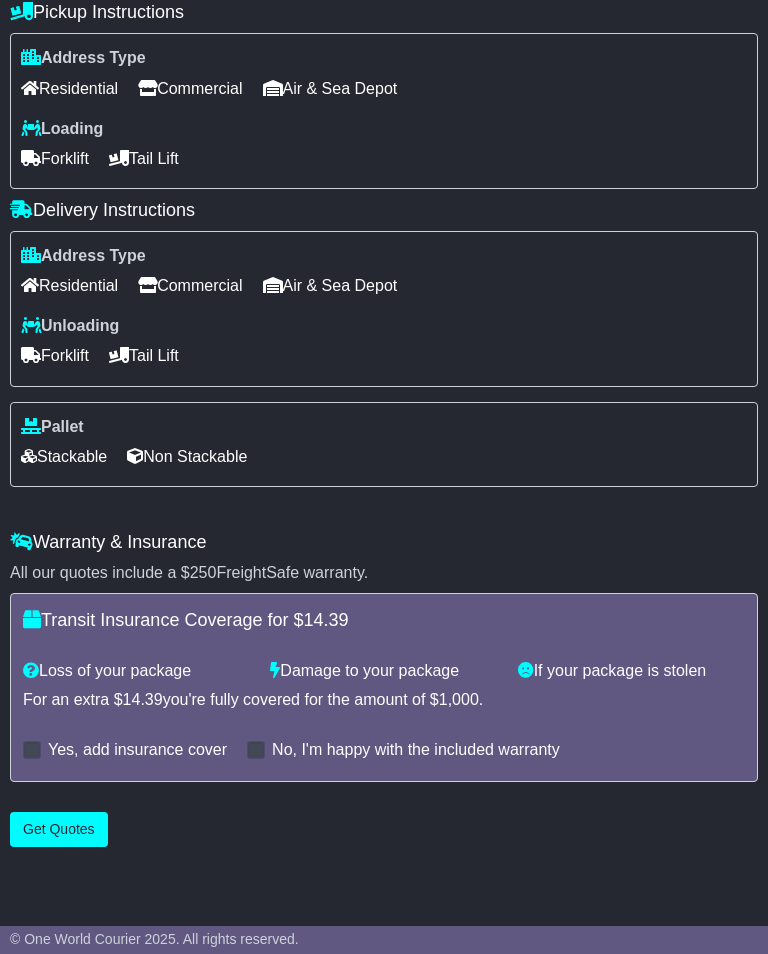 click on "Get Quotes" at bounding box center (59, 829) 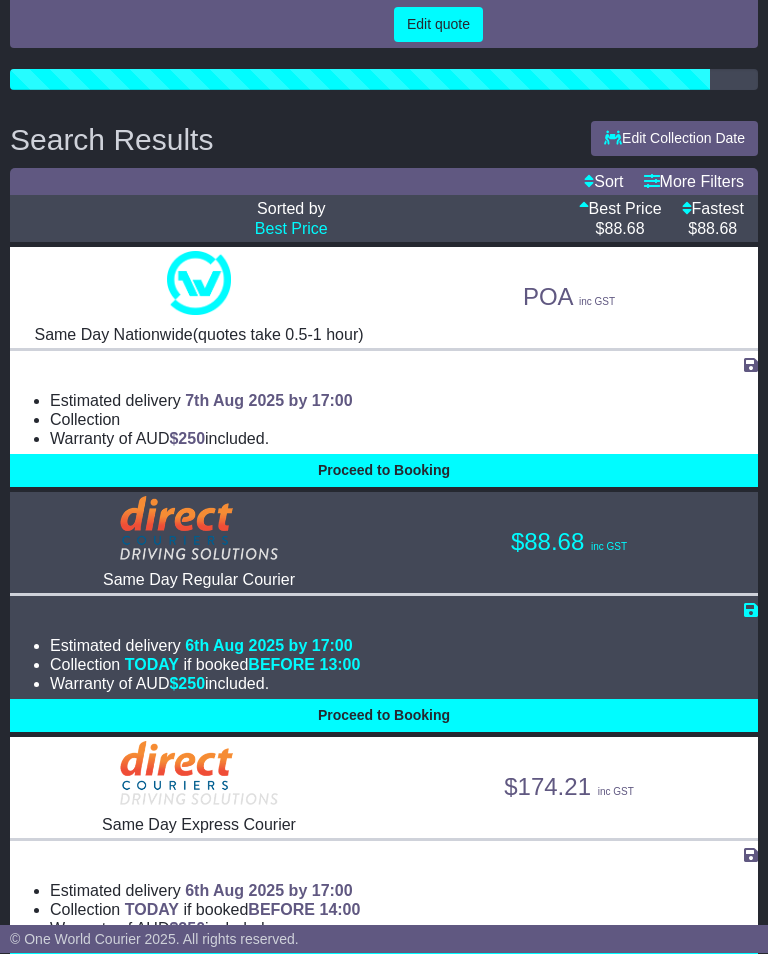 scroll, scrollTop: 248, scrollLeft: 0, axis: vertical 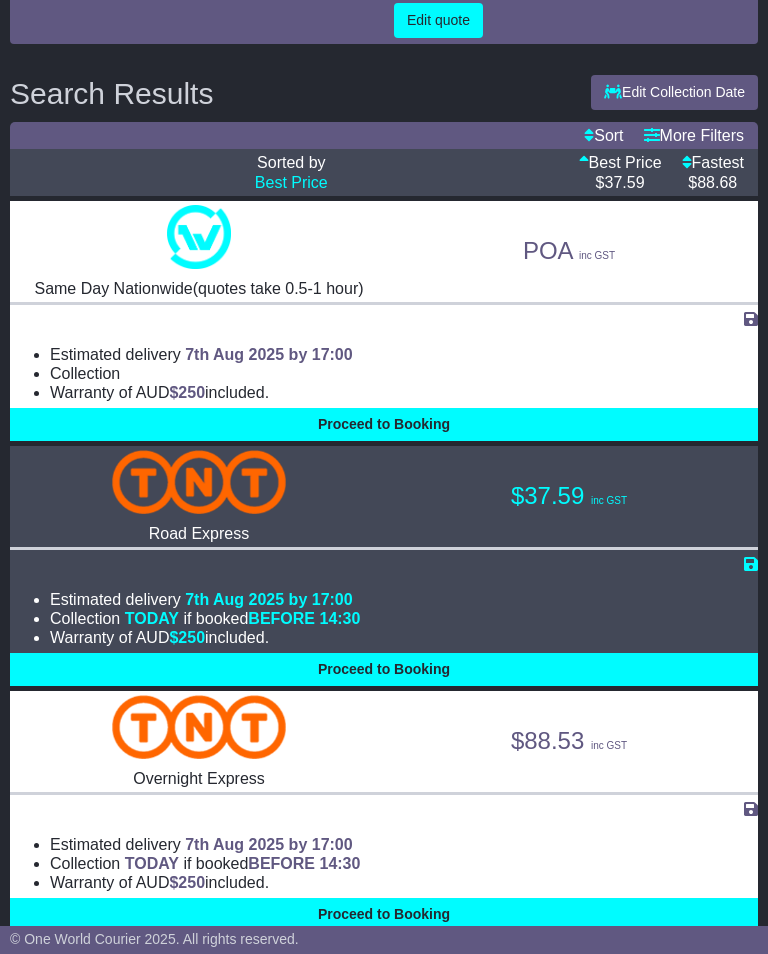 click on "Warranty of AUD
$ 250
included." at bounding box center (404, 637) 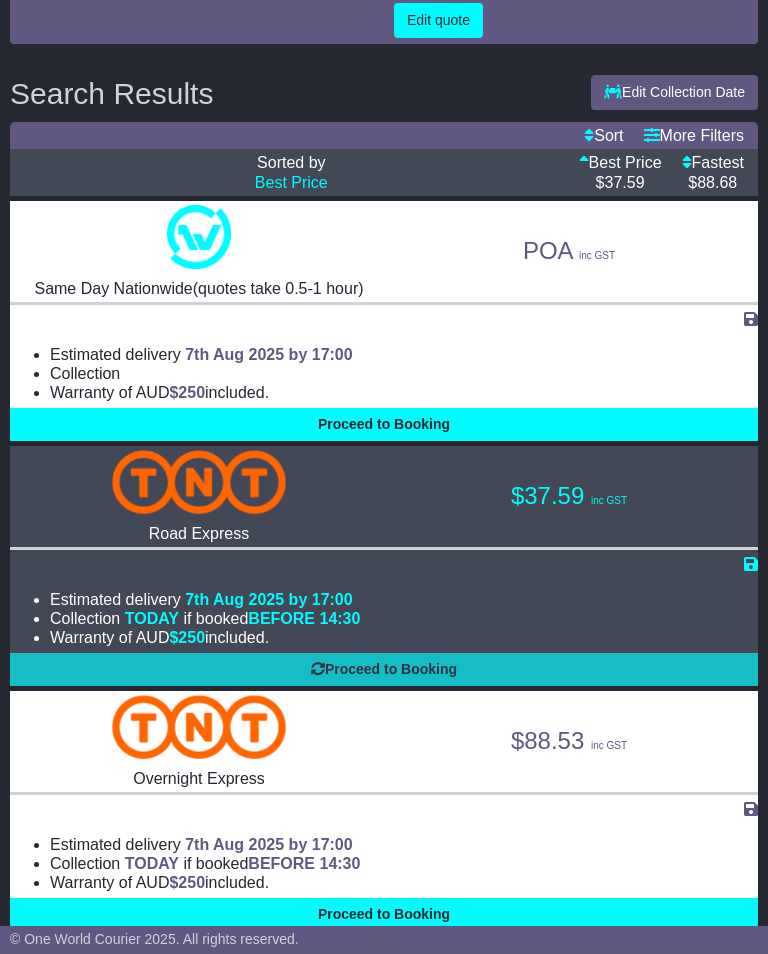 select on "*****" 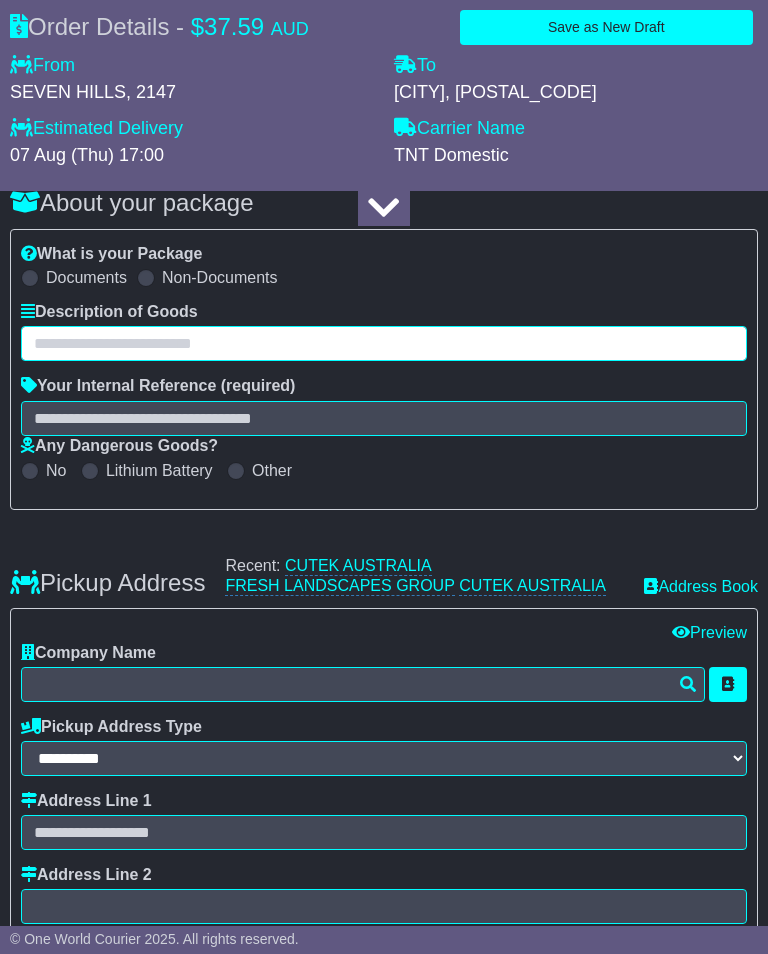 click at bounding box center (384, 343) 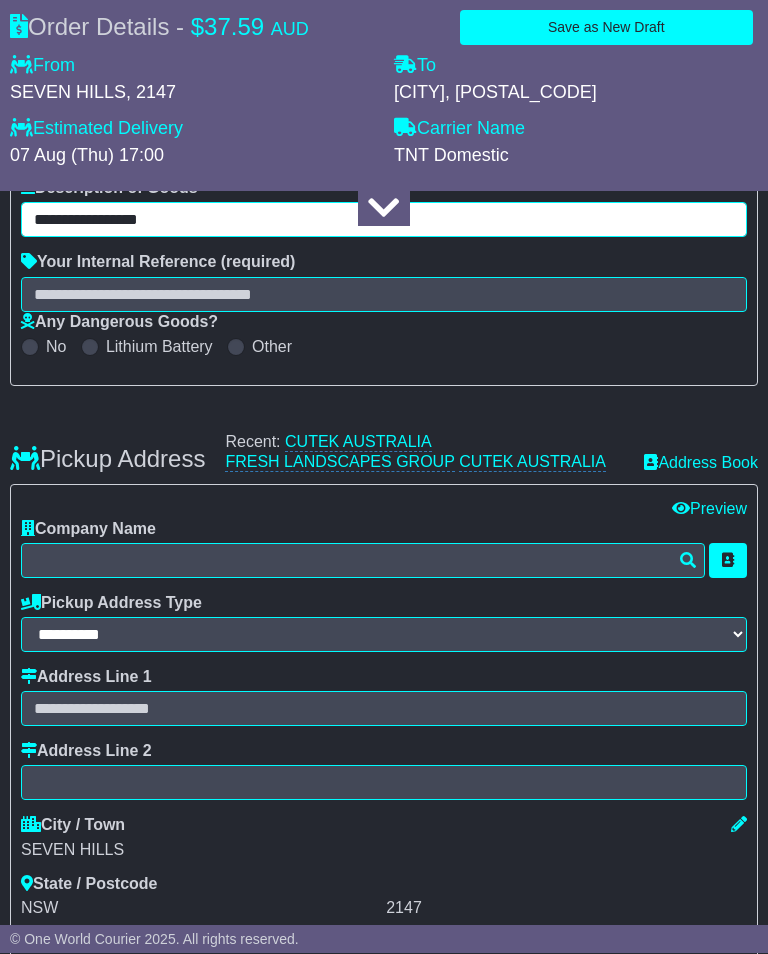 type on "**********" 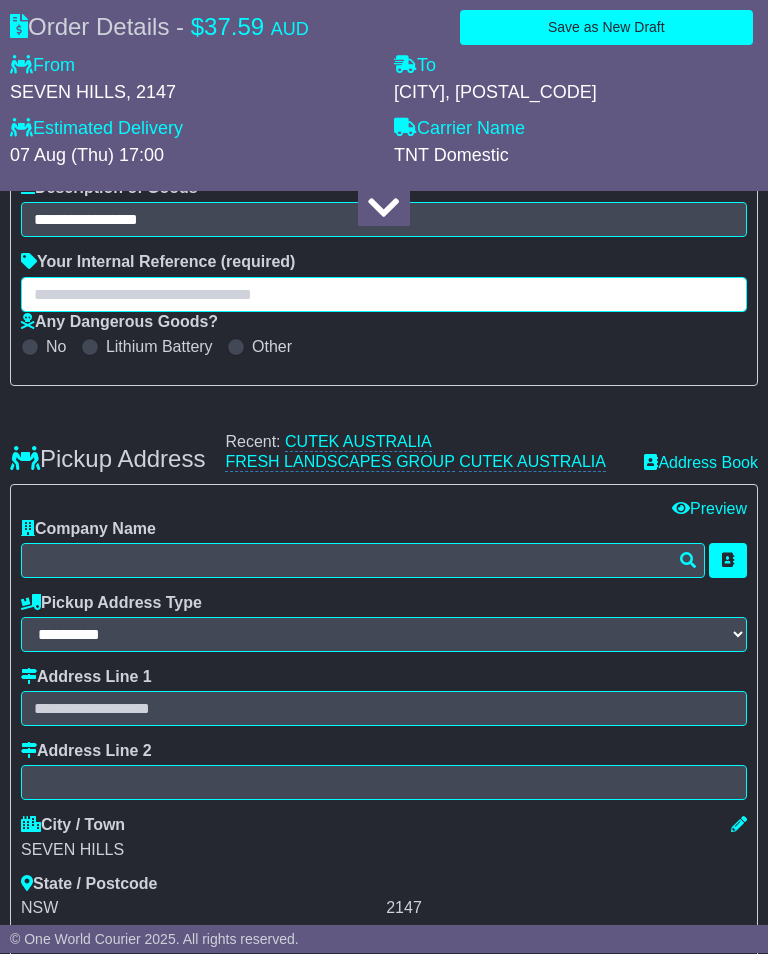 click at bounding box center (384, 295) 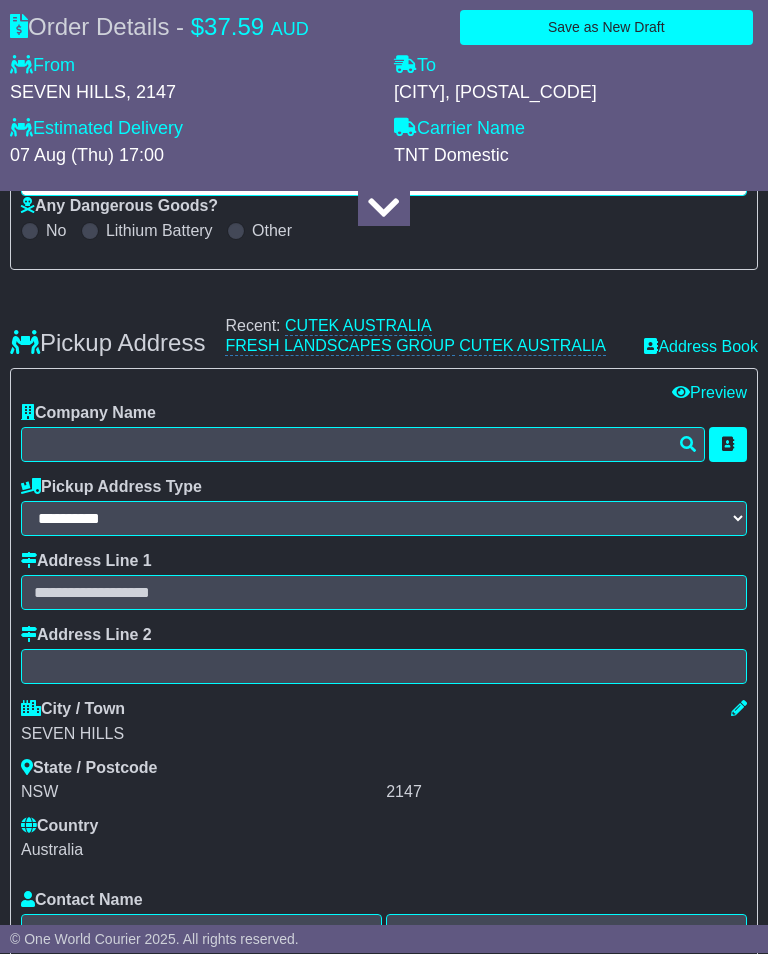 scroll, scrollTop: 486, scrollLeft: 0, axis: vertical 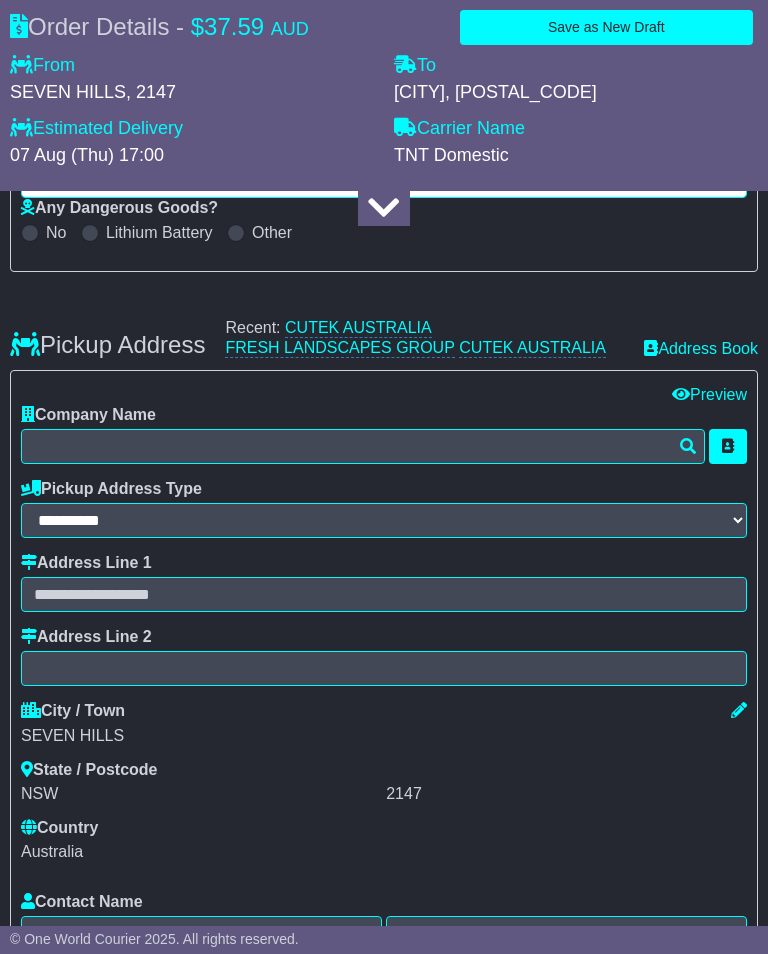 type on "*****" 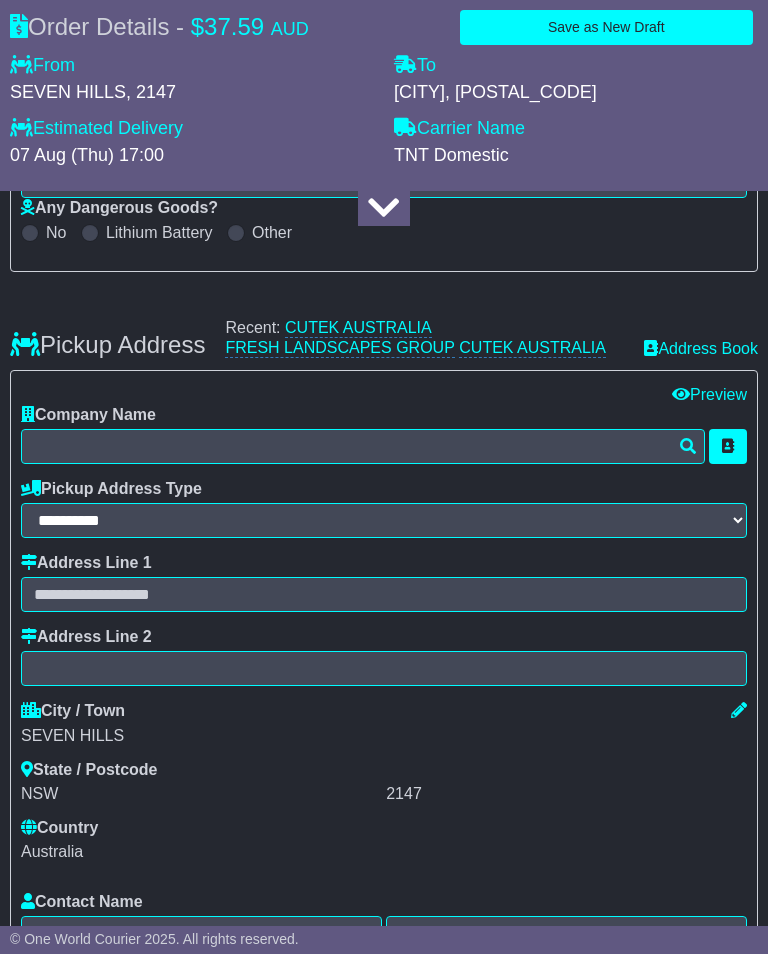 click on "CUTEK AUSTRALIA" at bounding box center (358, 328) 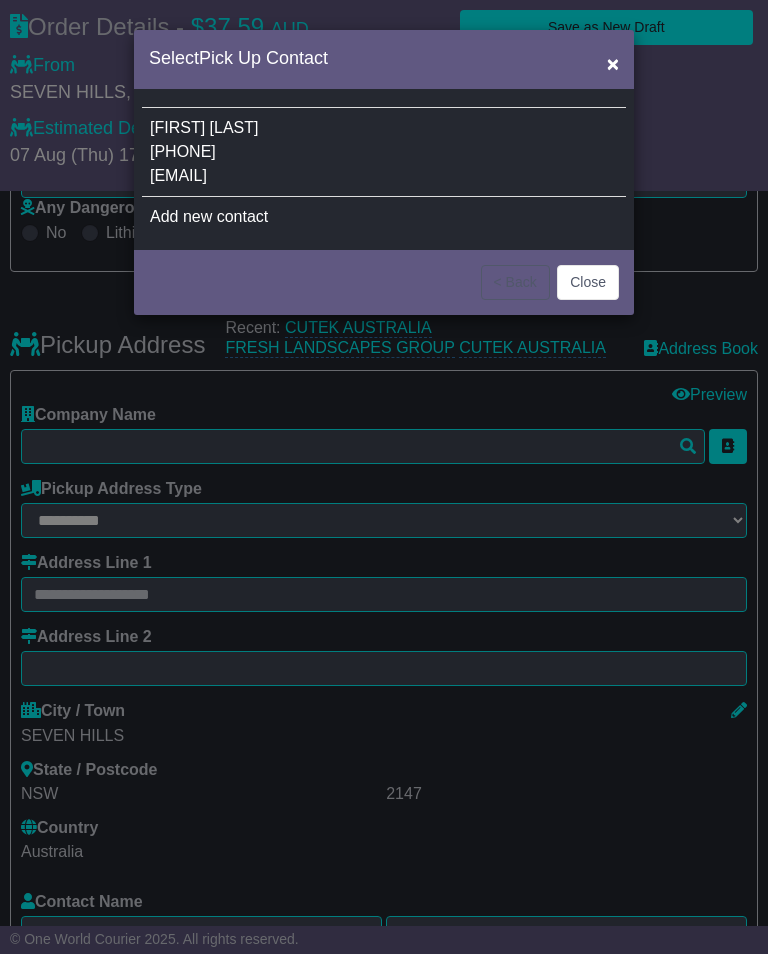 click on "[FIRST] [LAST]
[PHONE]
[EMAIL]" at bounding box center [384, 152] 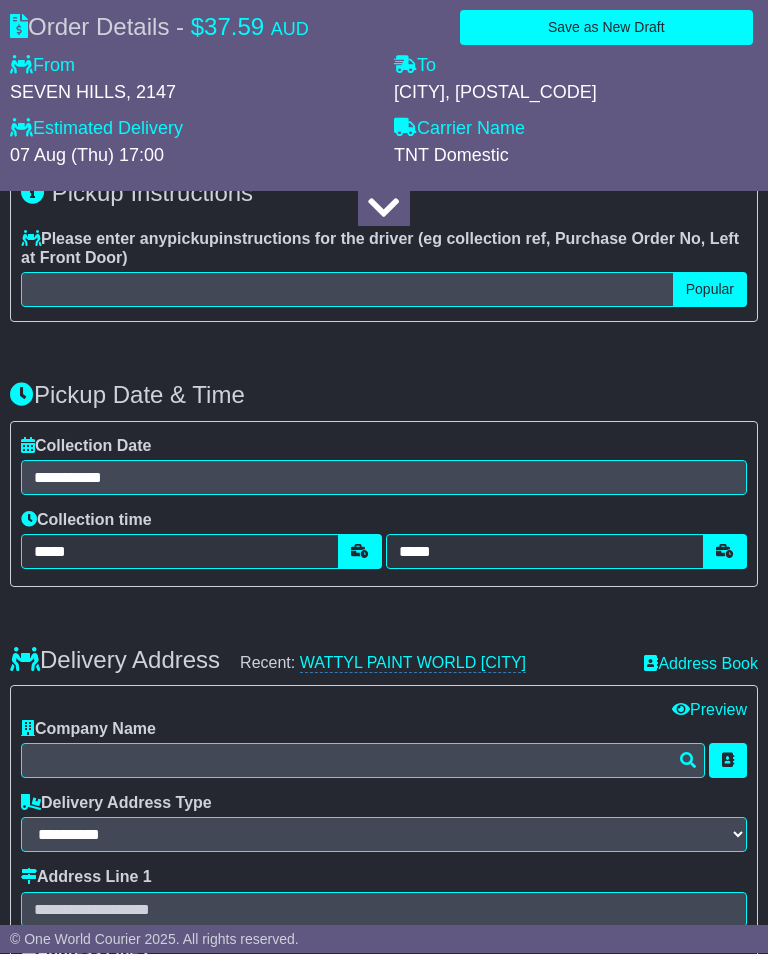 scroll, scrollTop: 1427, scrollLeft: 0, axis: vertical 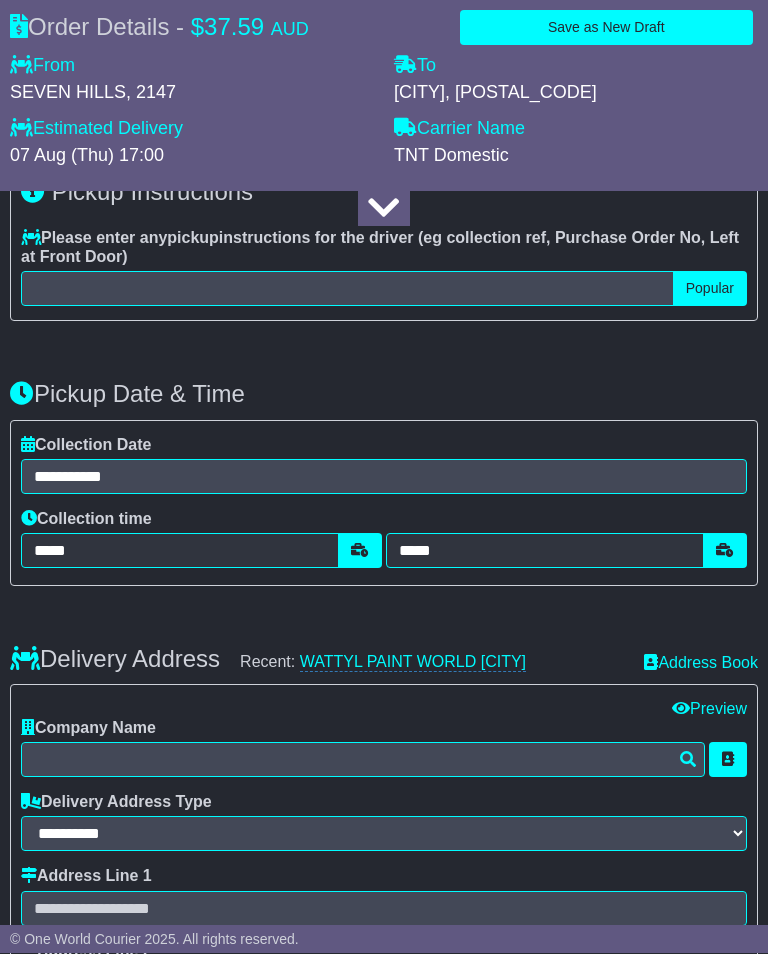 click on "WATTYL PAINT WORLD [CITY]" at bounding box center (413, 663) 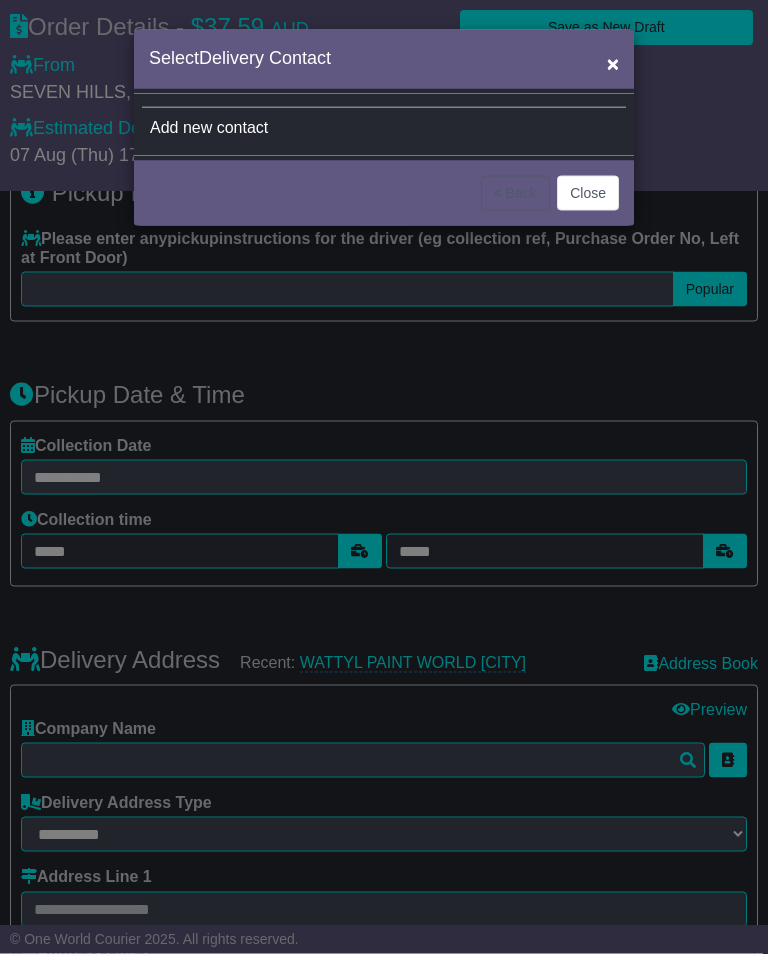 scroll, scrollTop: 1428, scrollLeft: 0, axis: vertical 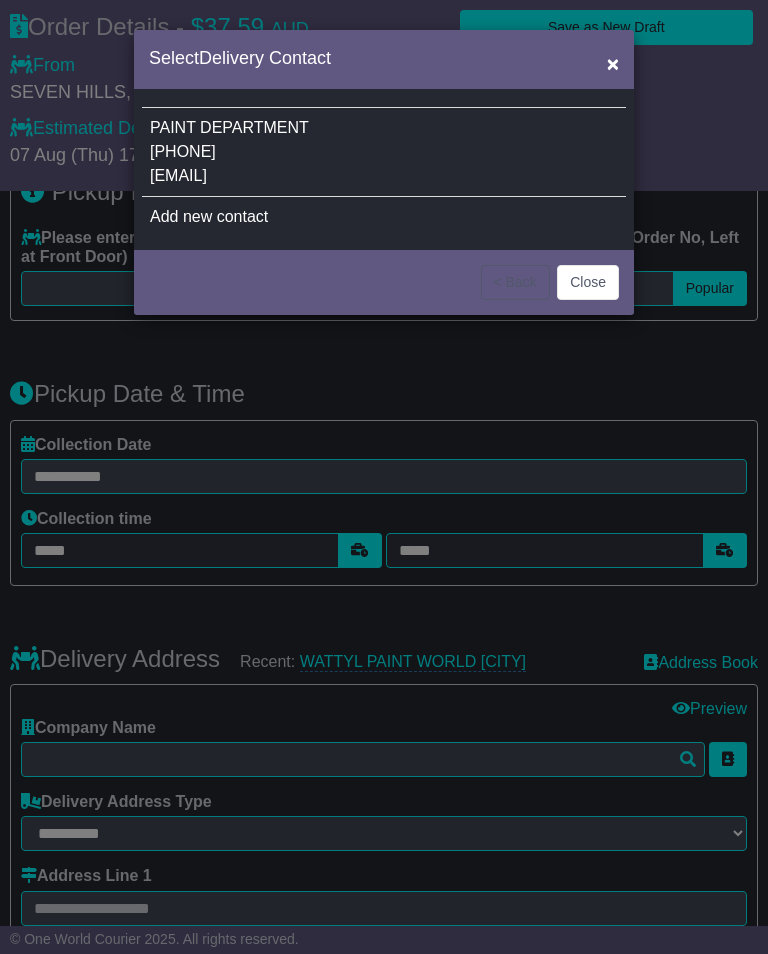 click on "PAINT DEPARTMENT
[PHONE]
[EMAIL]" at bounding box center (384, 152) 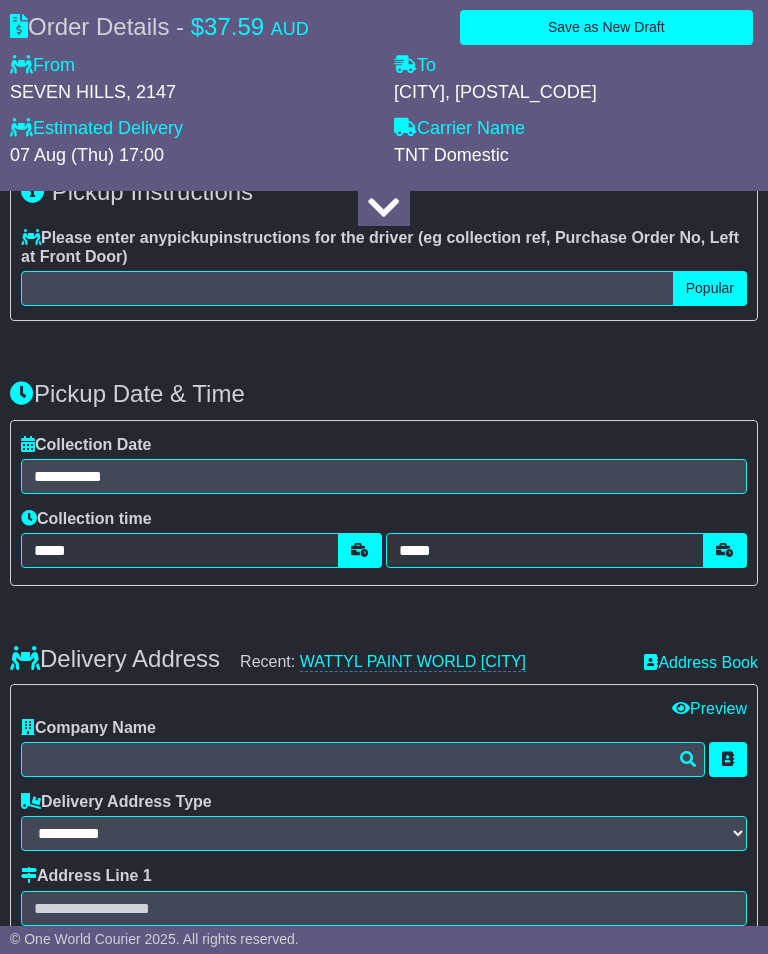 type on "**********" 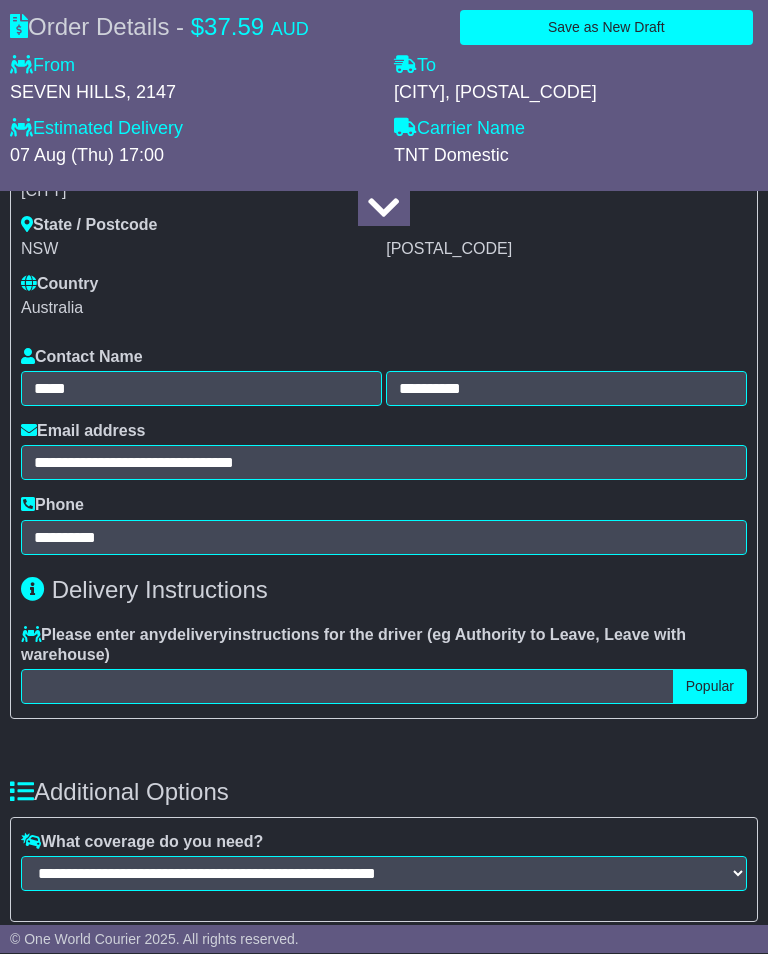 scroll, scrollTop: 2291, scrollLeft: 0, axis: vertical 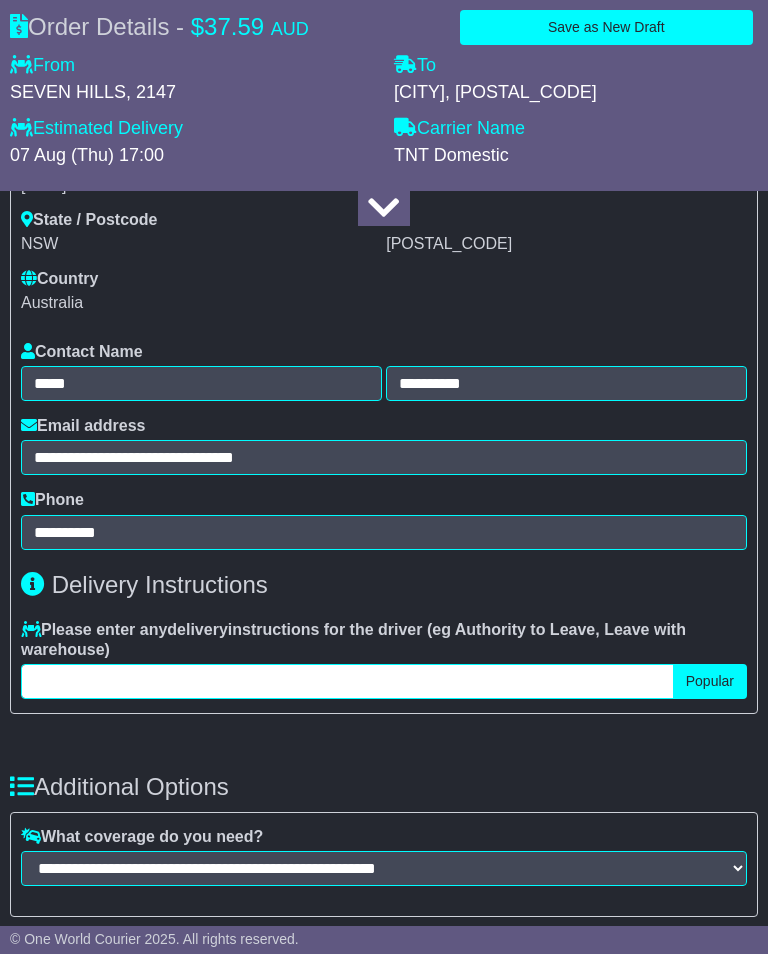 click at bounding box center (347, 681) 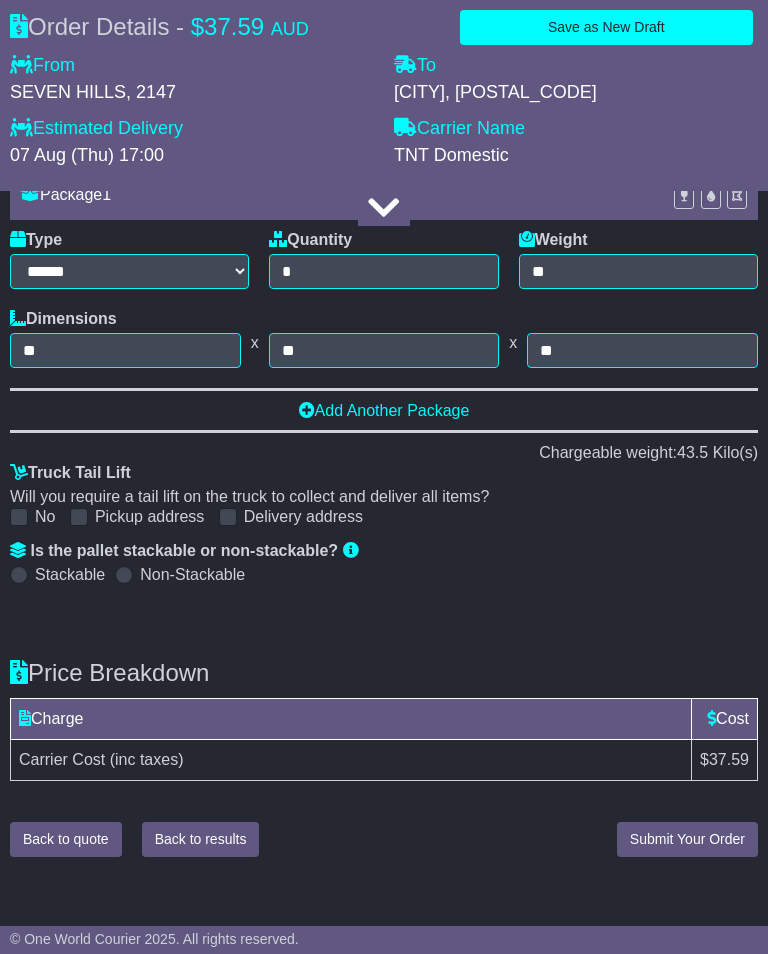 type on "**********" 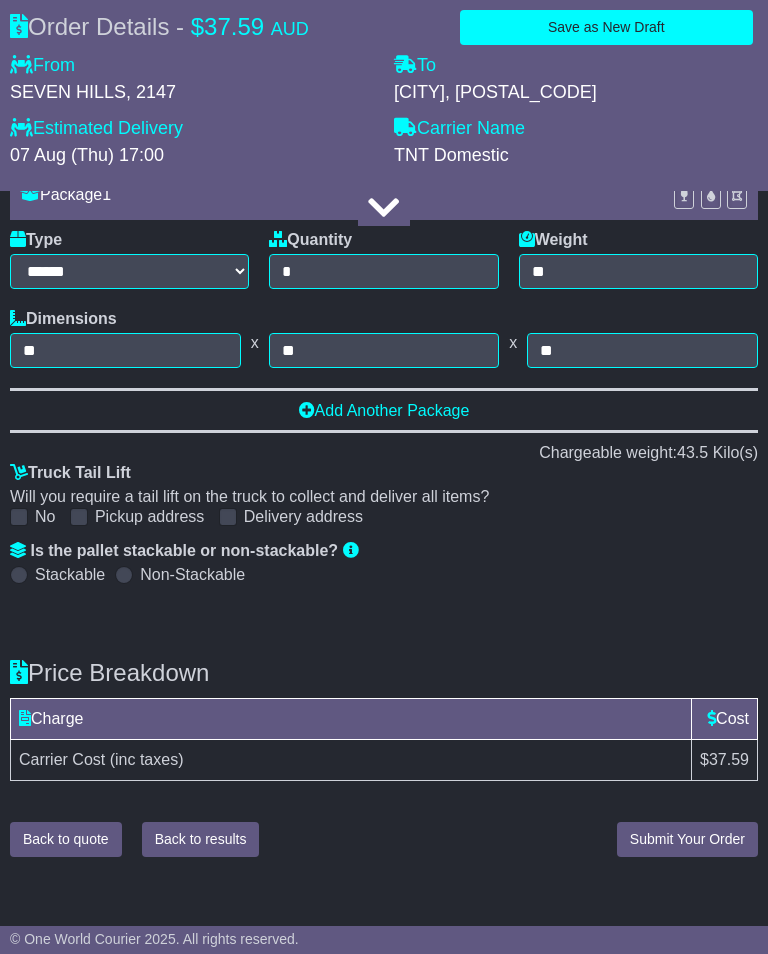 click on "Submit Your Order" at bounding box center (687, 839) 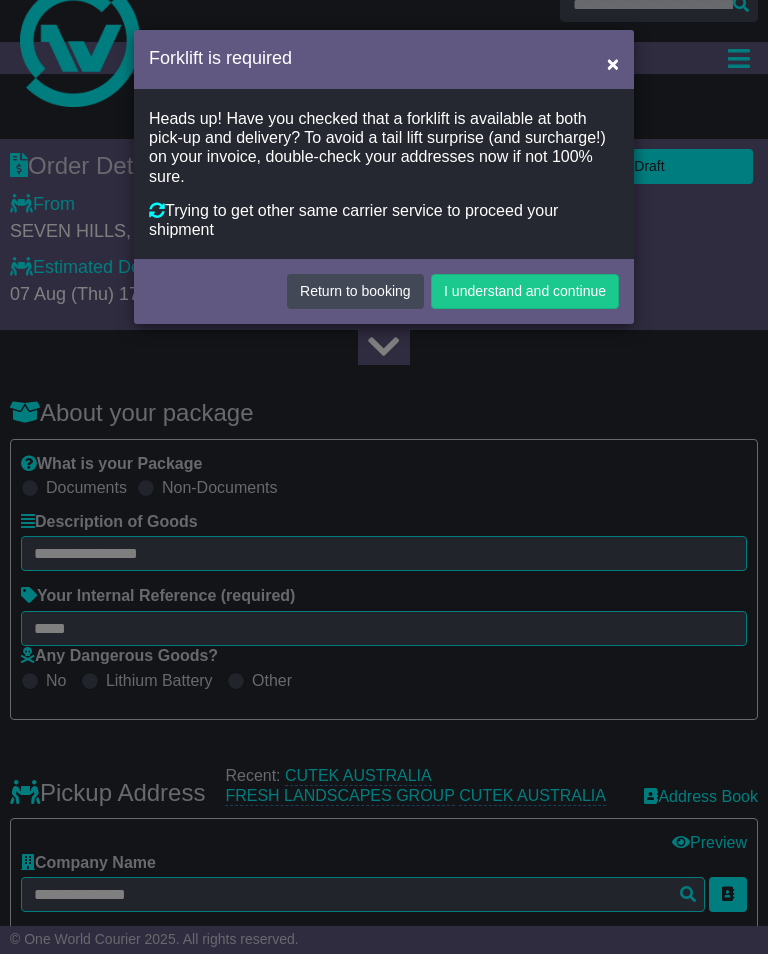 scroll, scrollTop: 0, scrollLeft: 0, axis: both 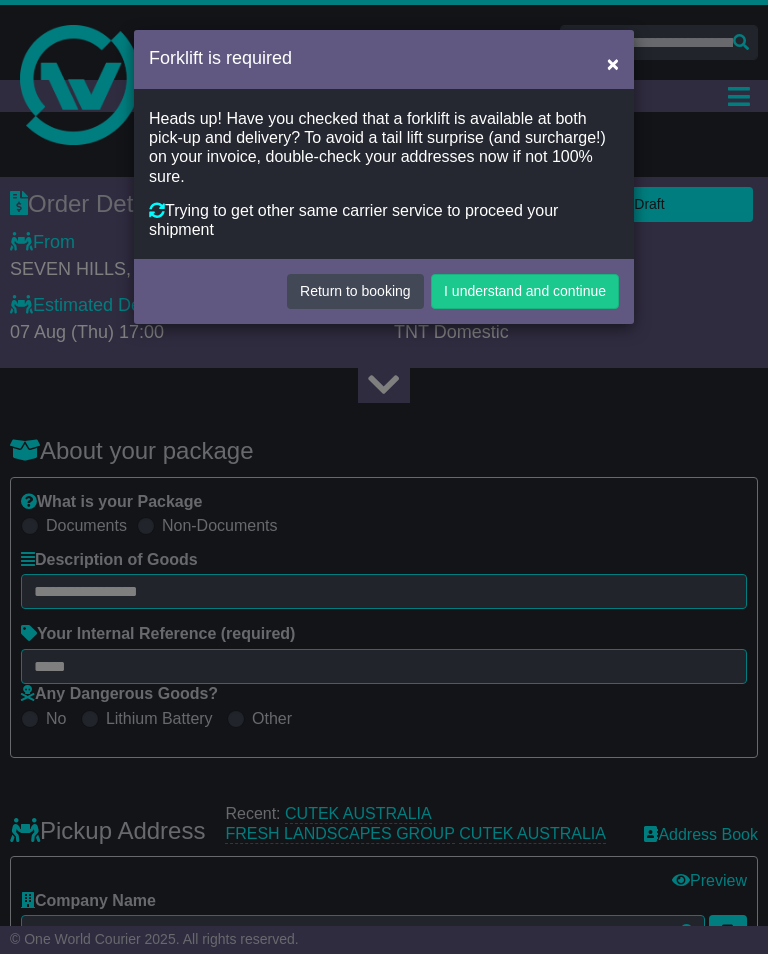 click on "I understand and continue" at bounding box center [525, 291] 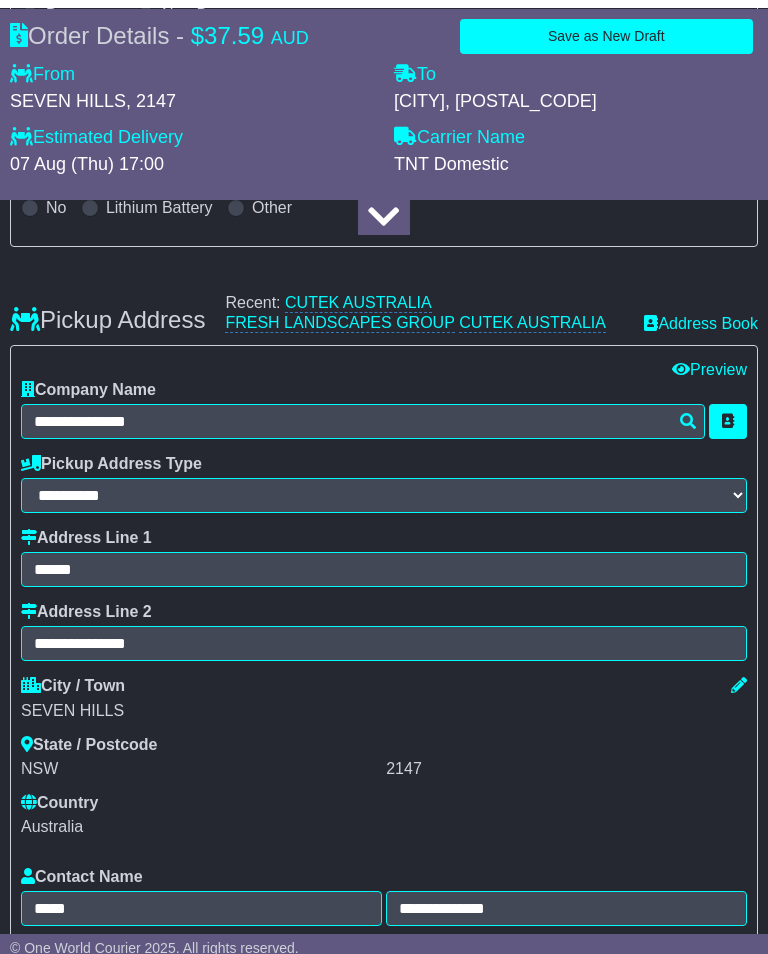 scroll, scrollTop: 510, scrollLeft: 0, axis: vertical 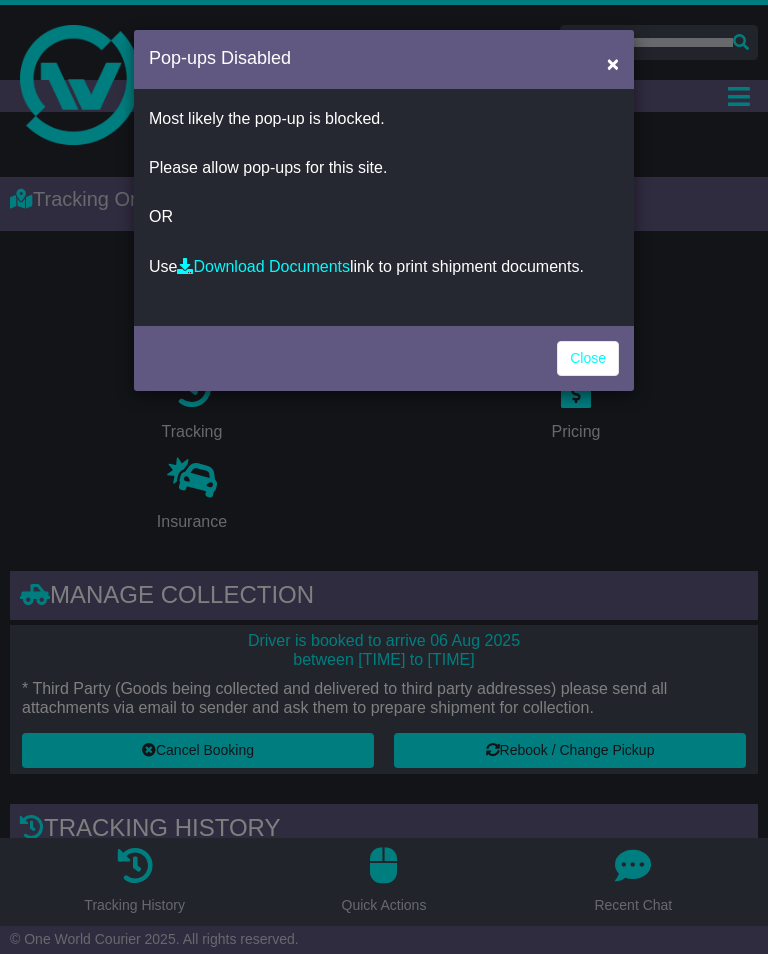 click on "Download Documents" at bounding box center (263, 266) 